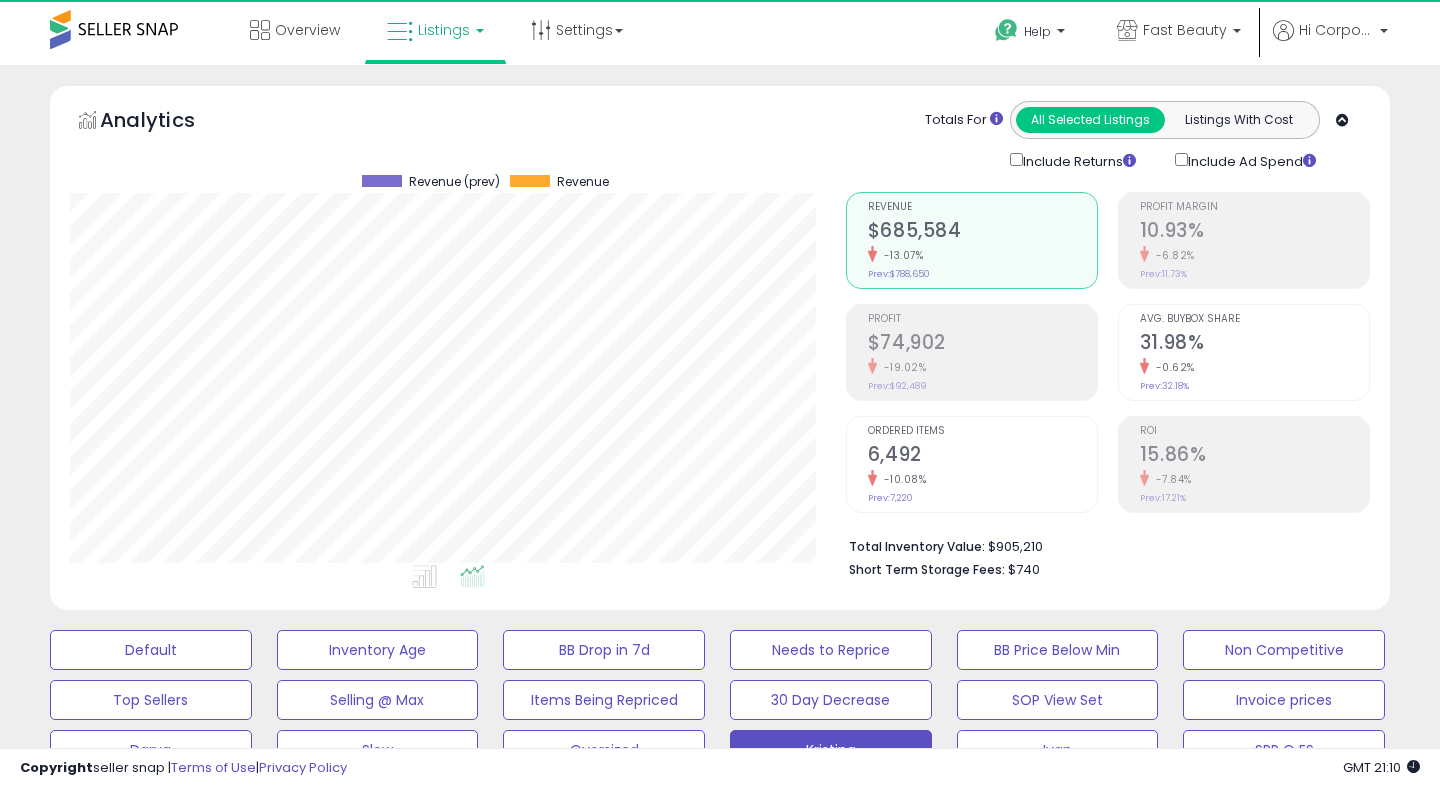 scroll, scrollTop: 0, scrollLeft: 0, axis: both 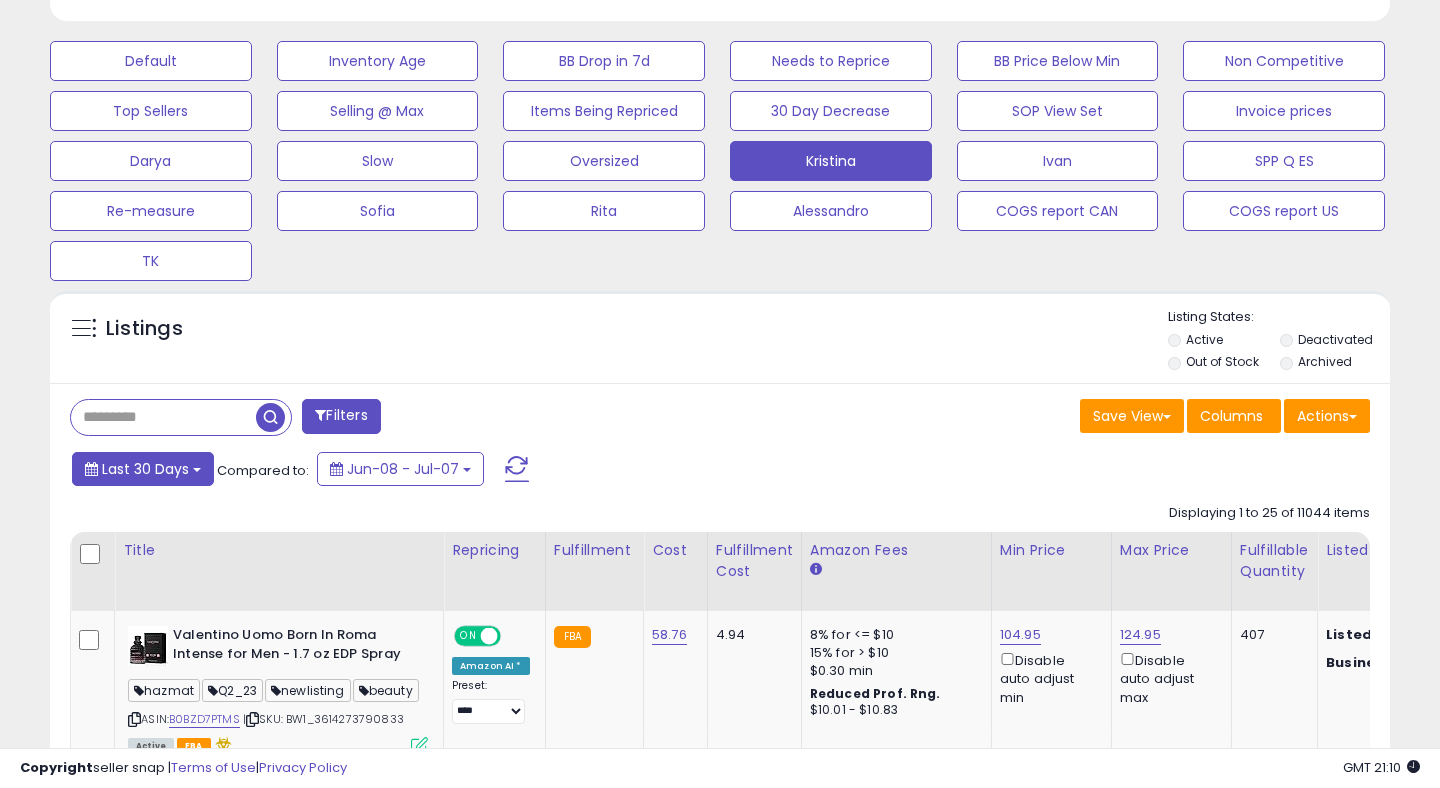 click on "Last 30 Days" at bounding box center (145, 469) 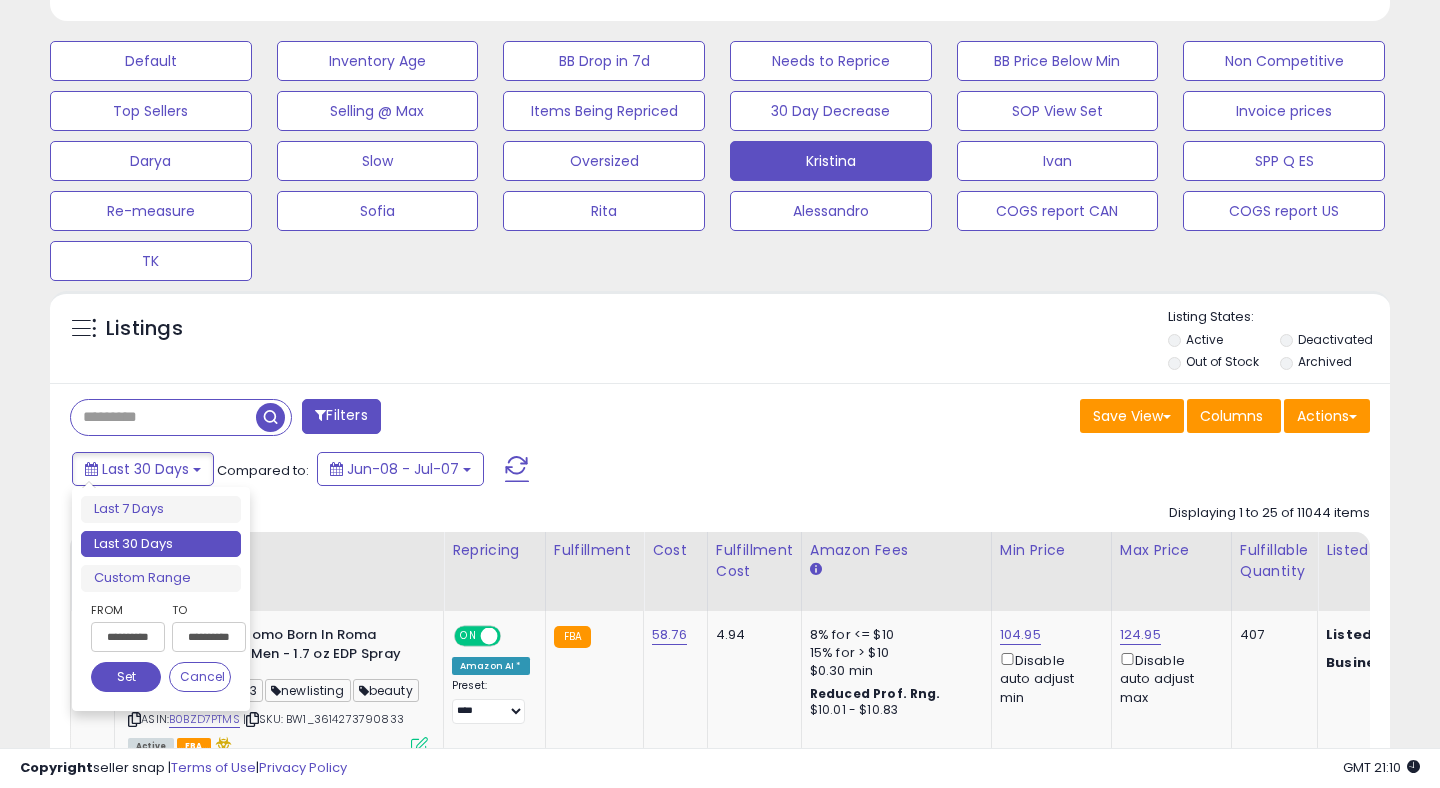 click on "**********" at bounding box center [128, 637] 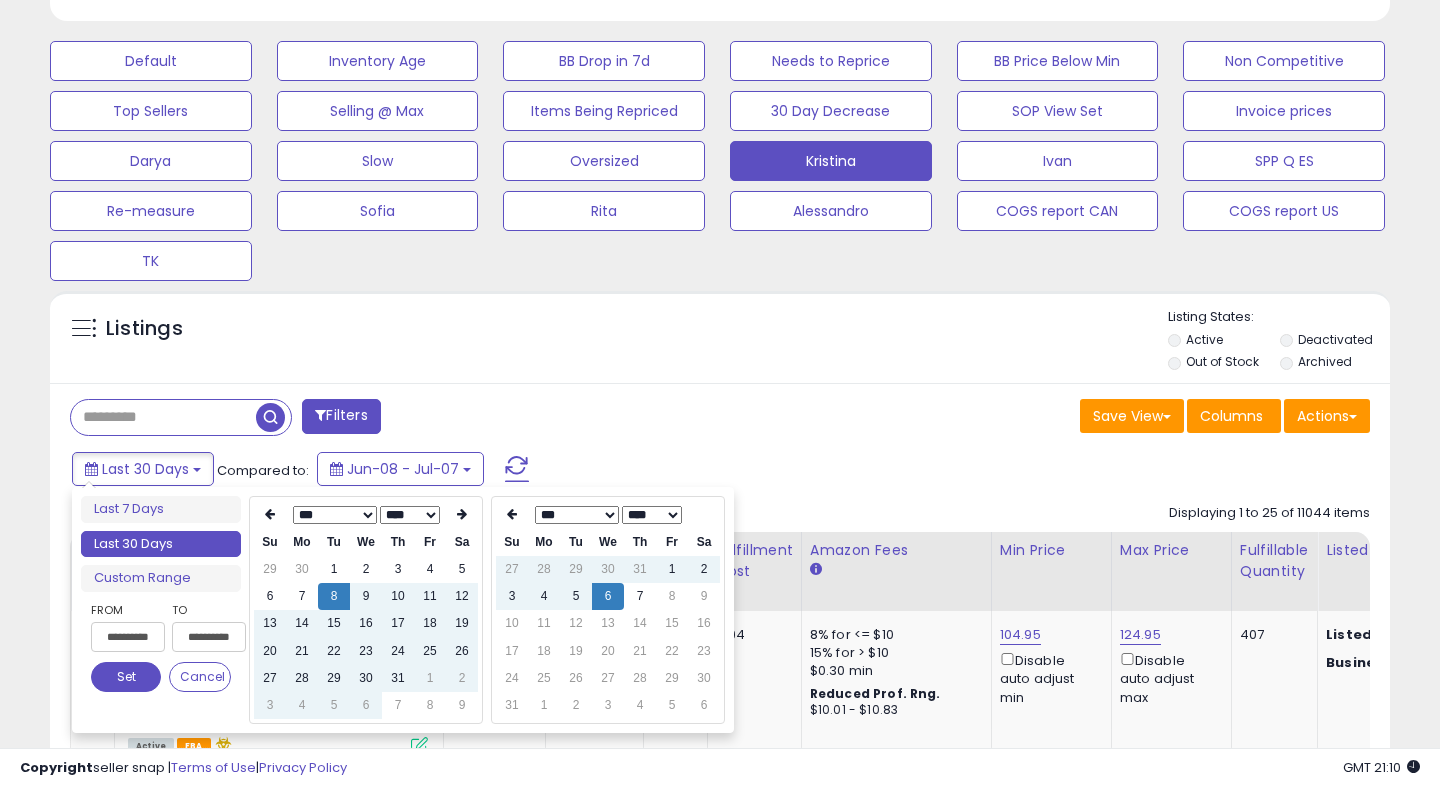 type on "**********" 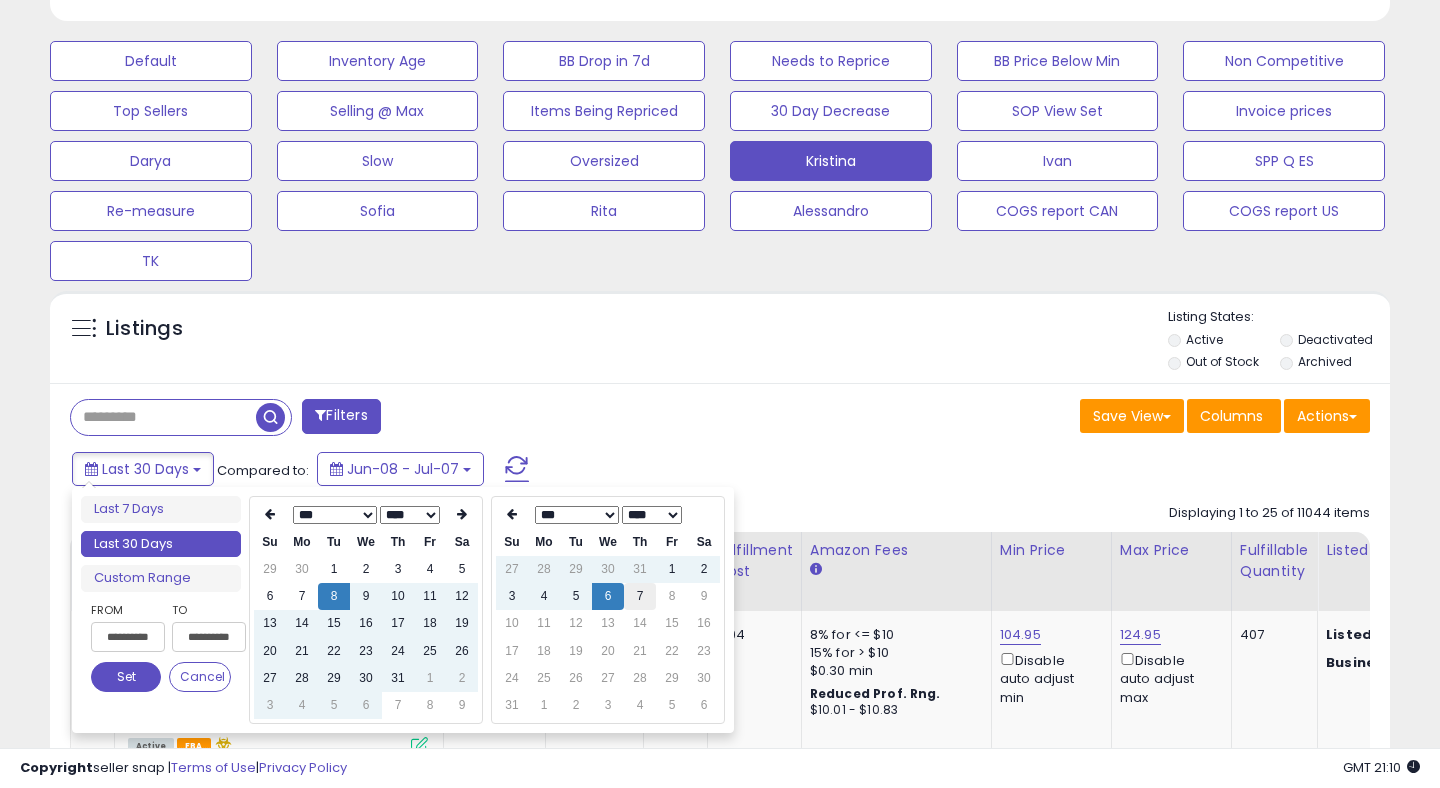 click on "7" at bounding box center (640, 596) 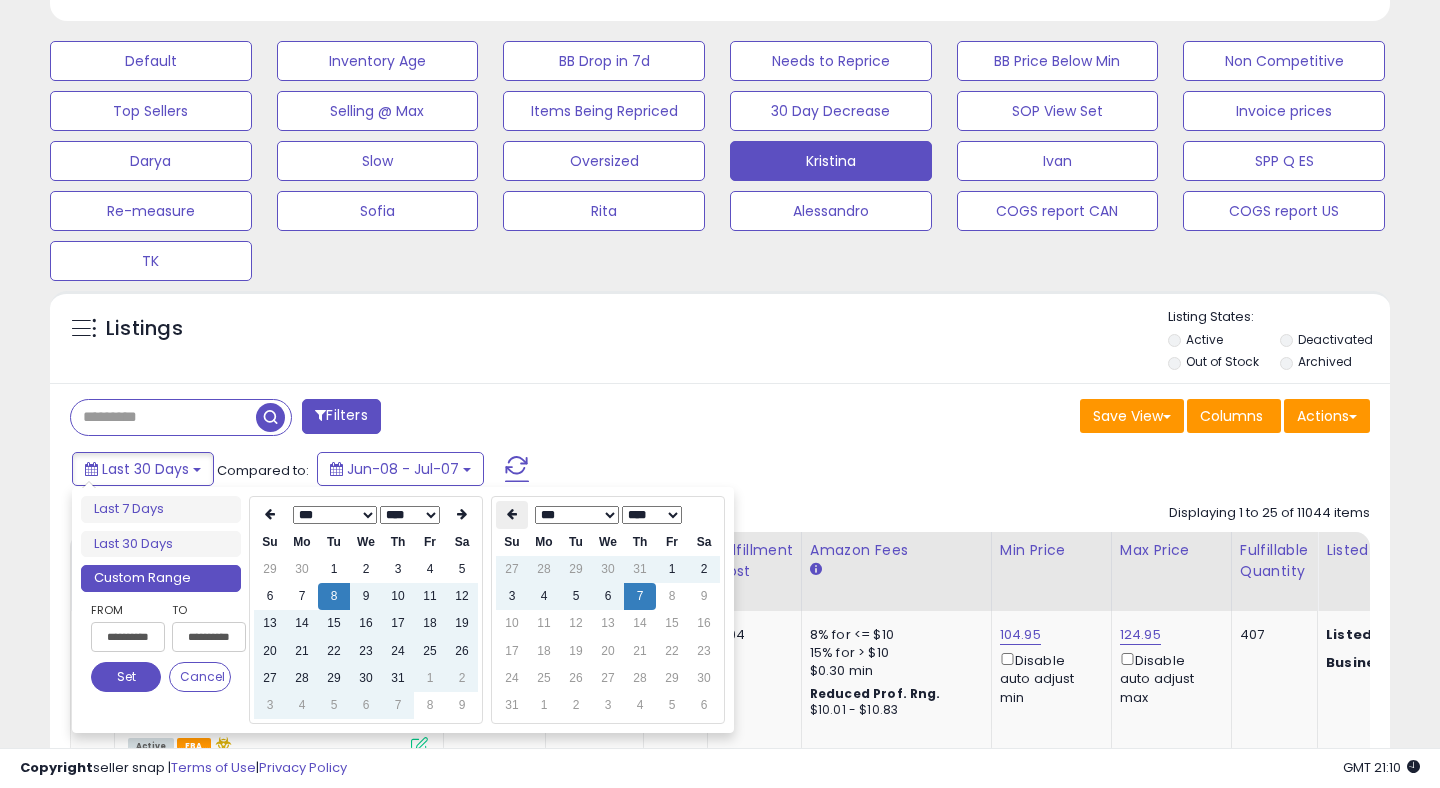 type on "**********" 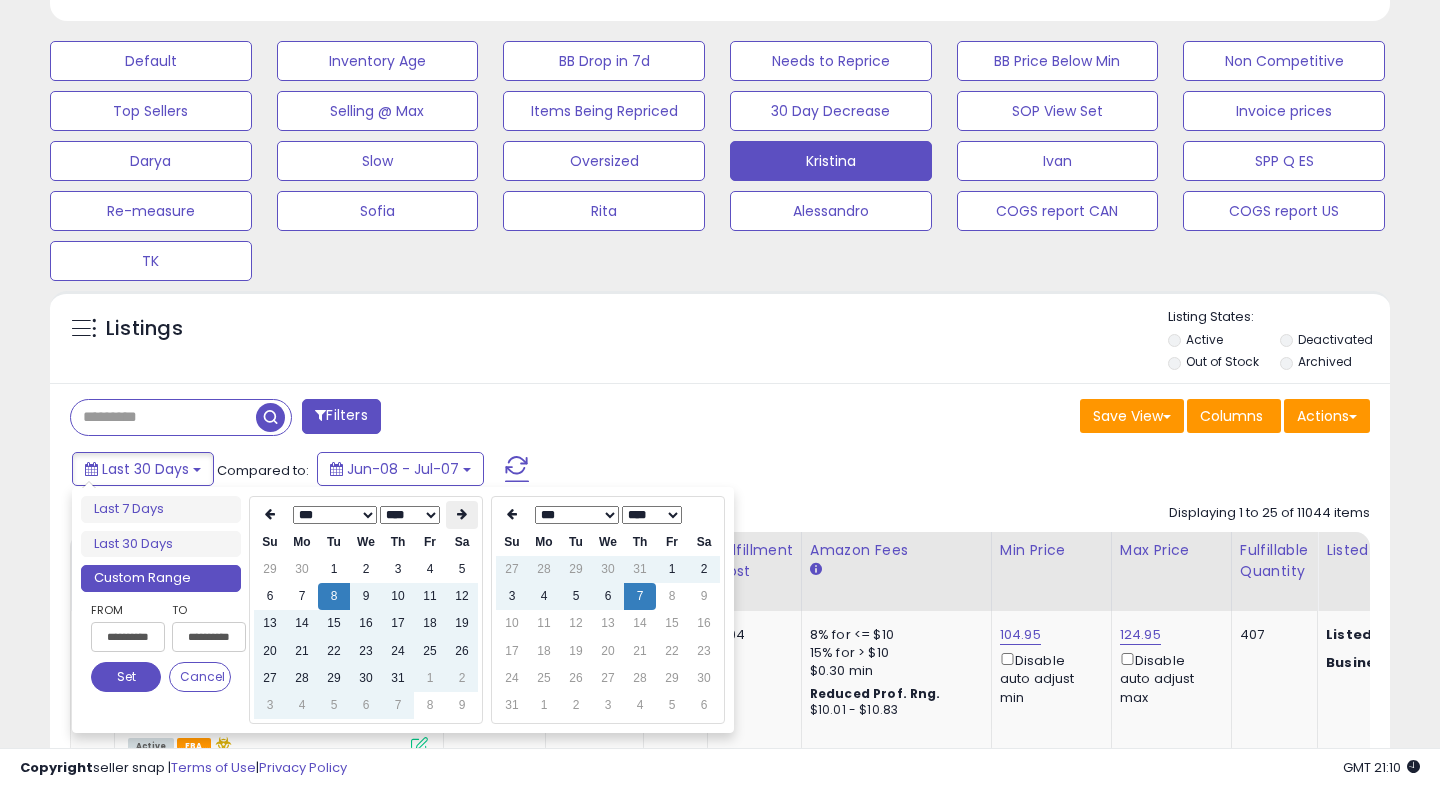 click at bounding box center (462, 515) 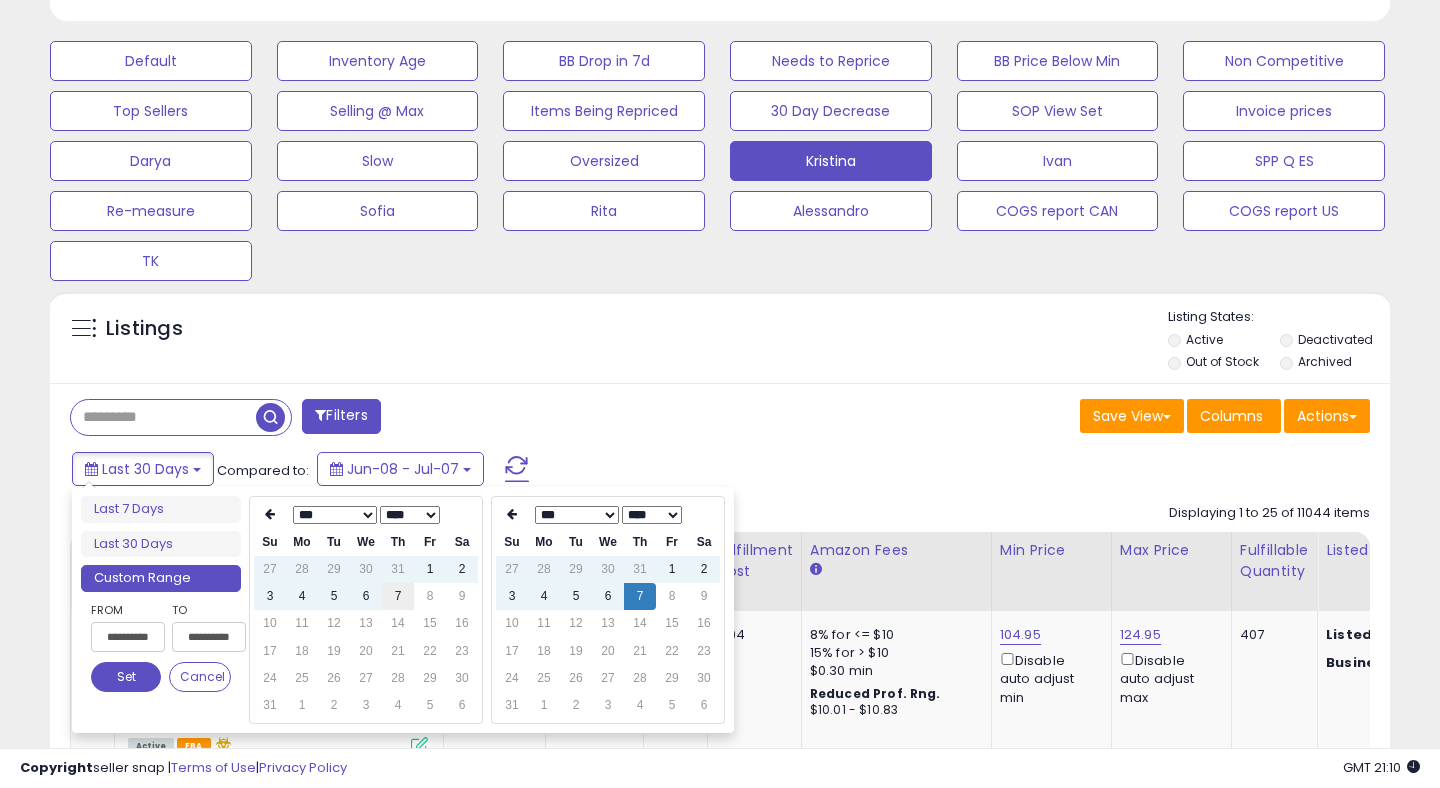 click on "7" at bounding box center (398, 596) 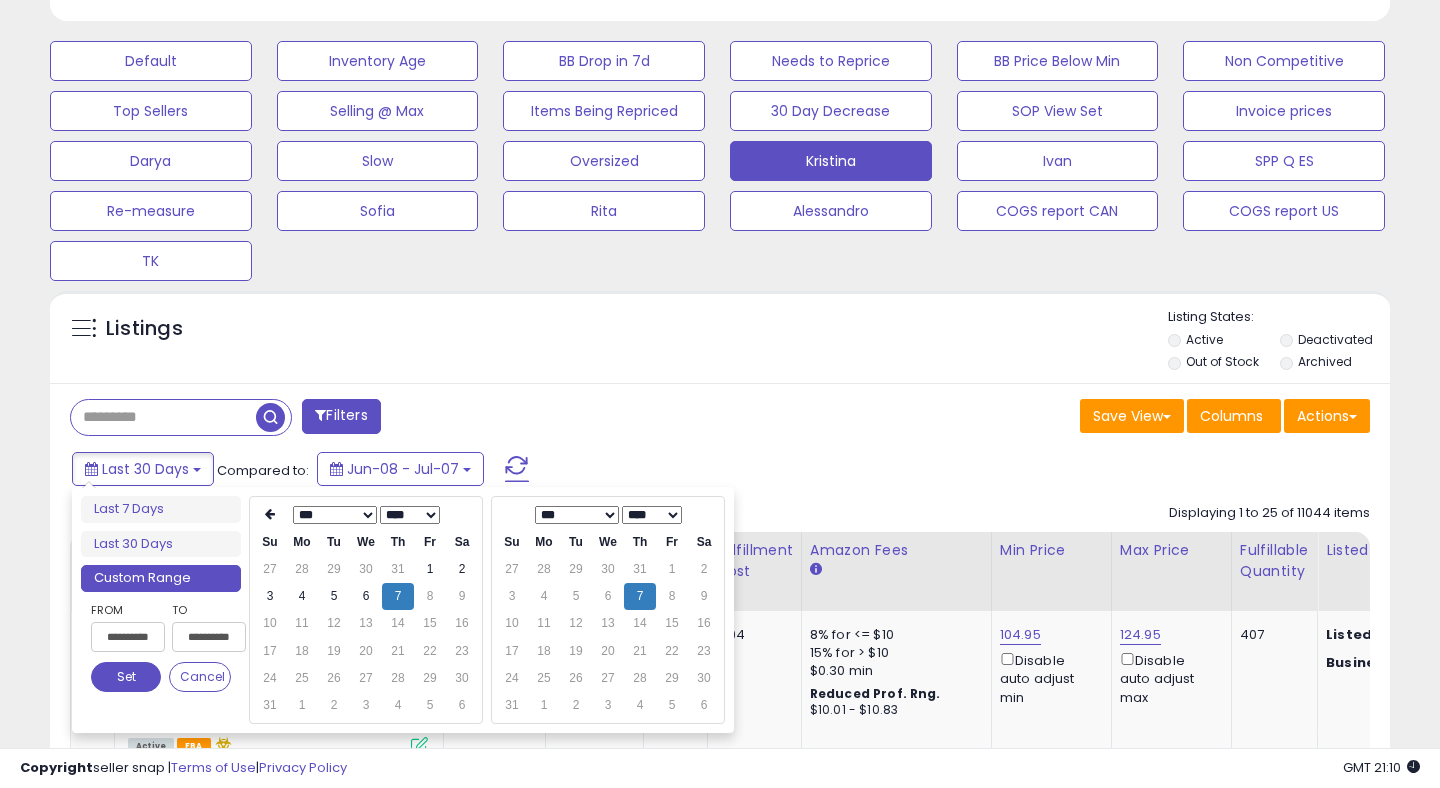 type on "**********" 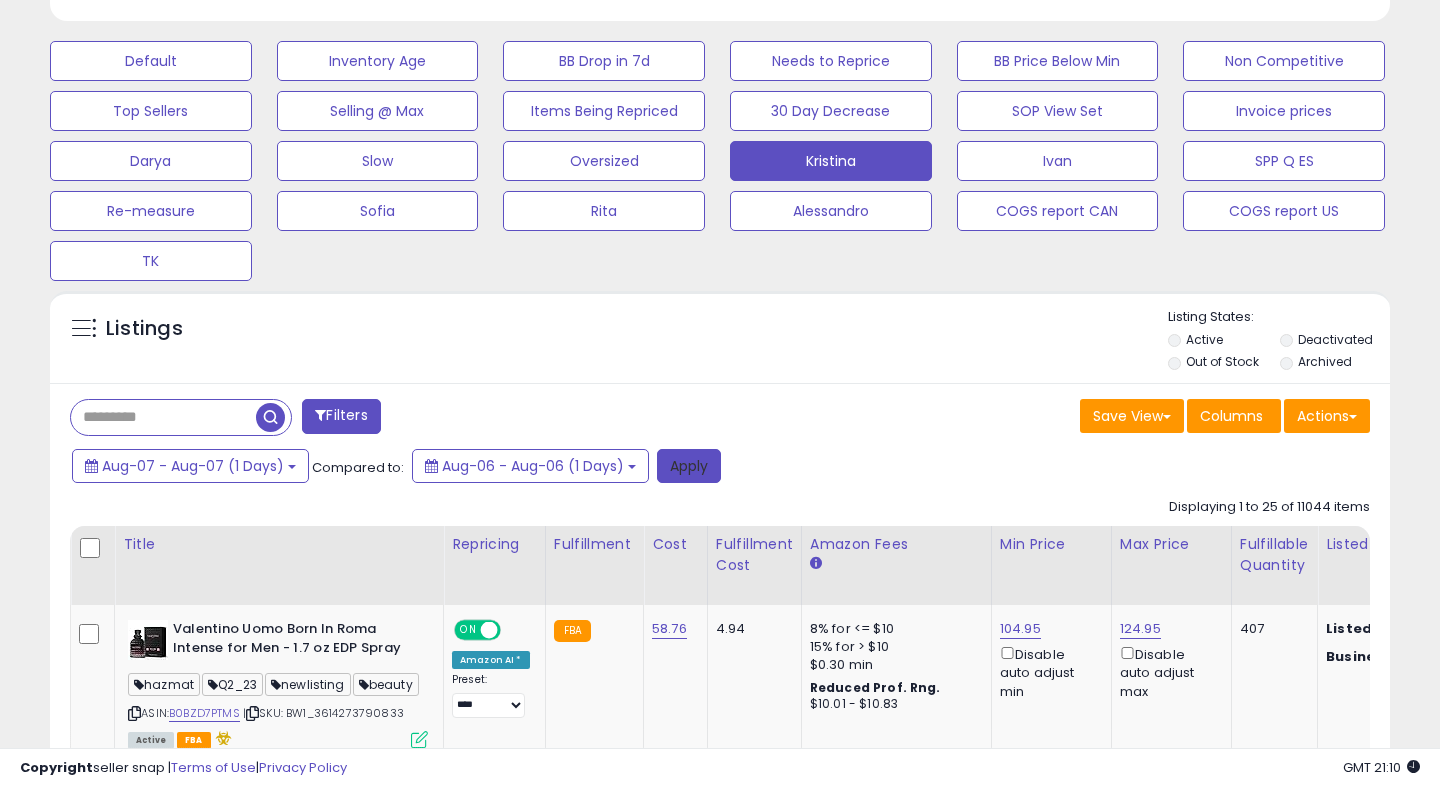 click on "Apply" at bounding box center [689, 466] 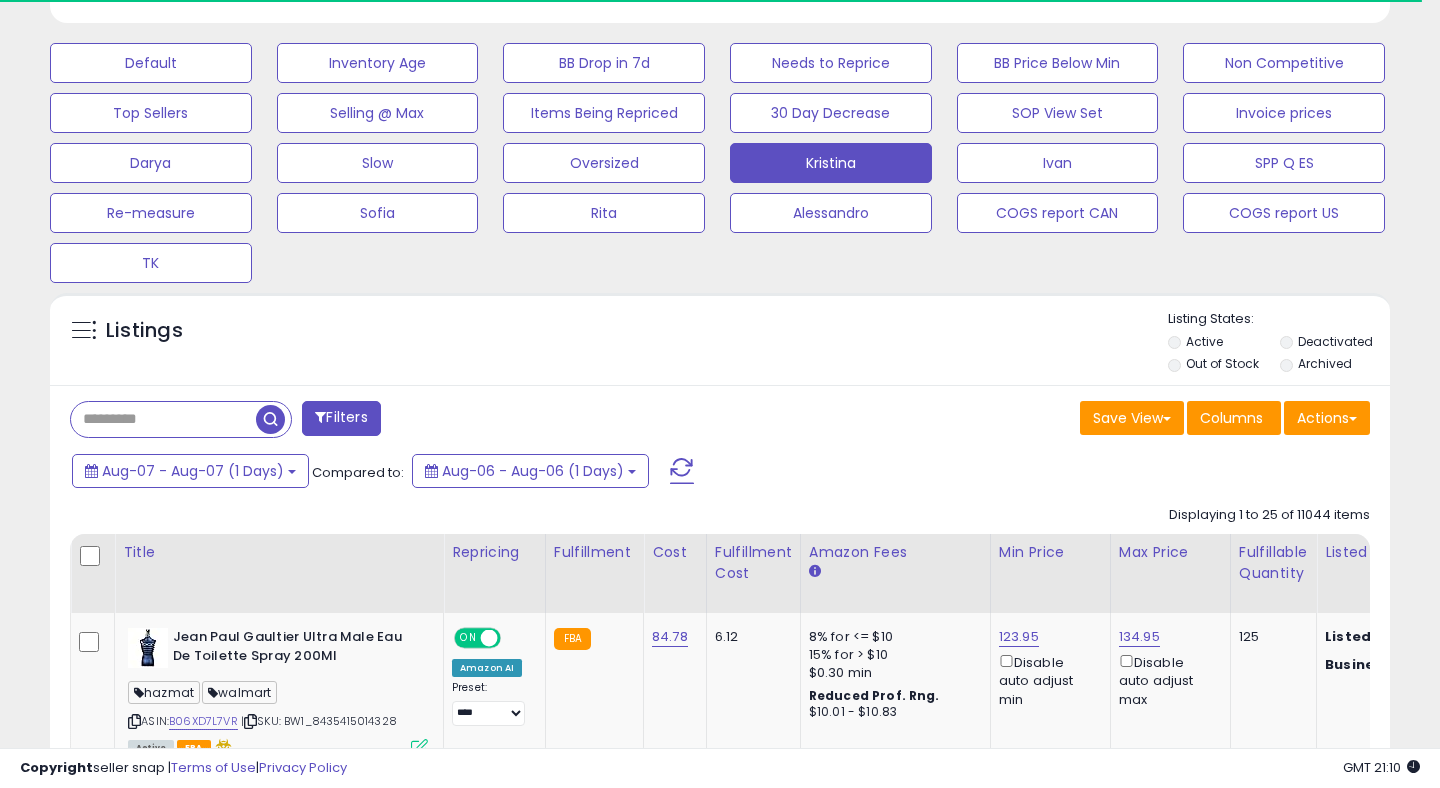 scroll, scrollTop: 589, scrollLeft: 0, axis: vertical 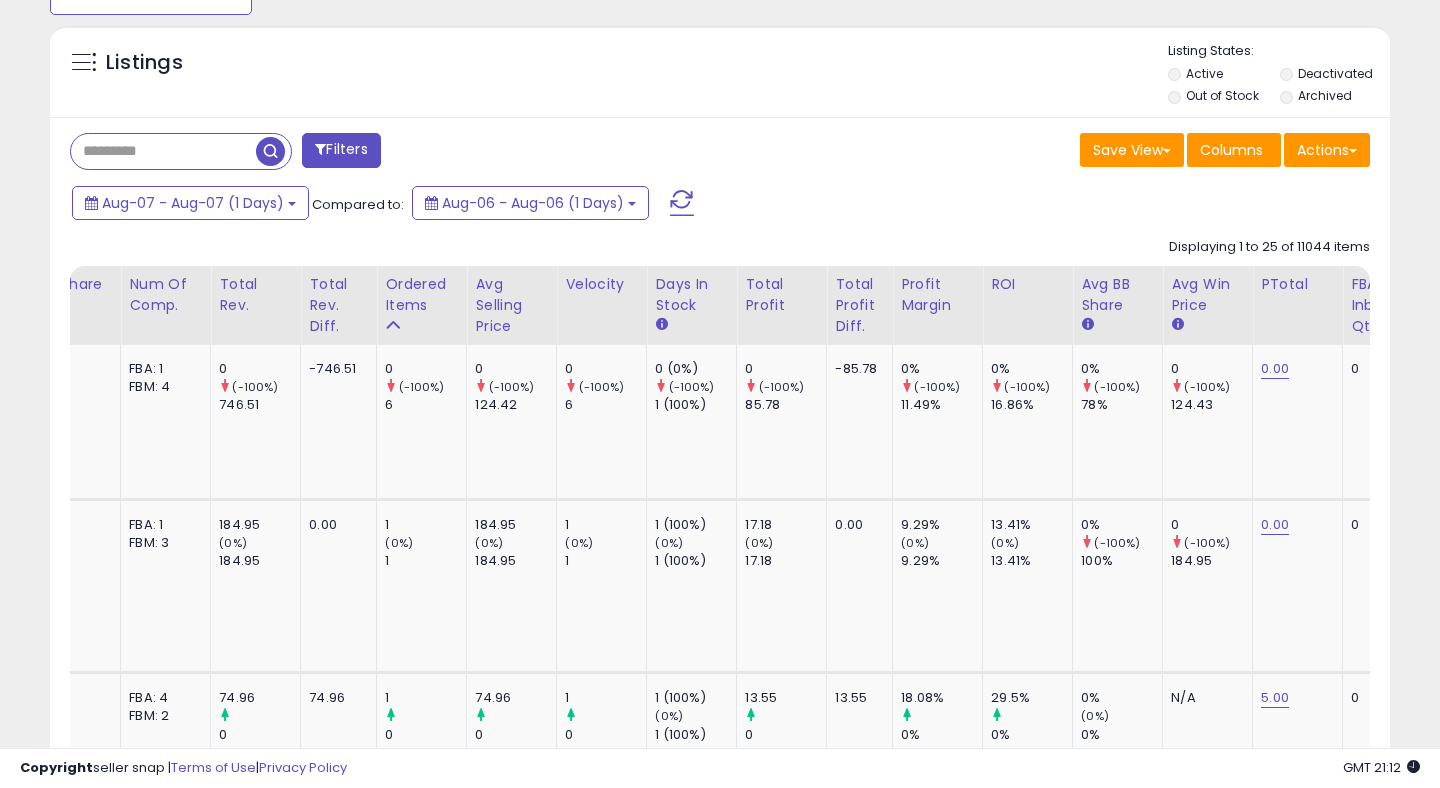 click on "Ordered Items" at bounding box center [421, 295] 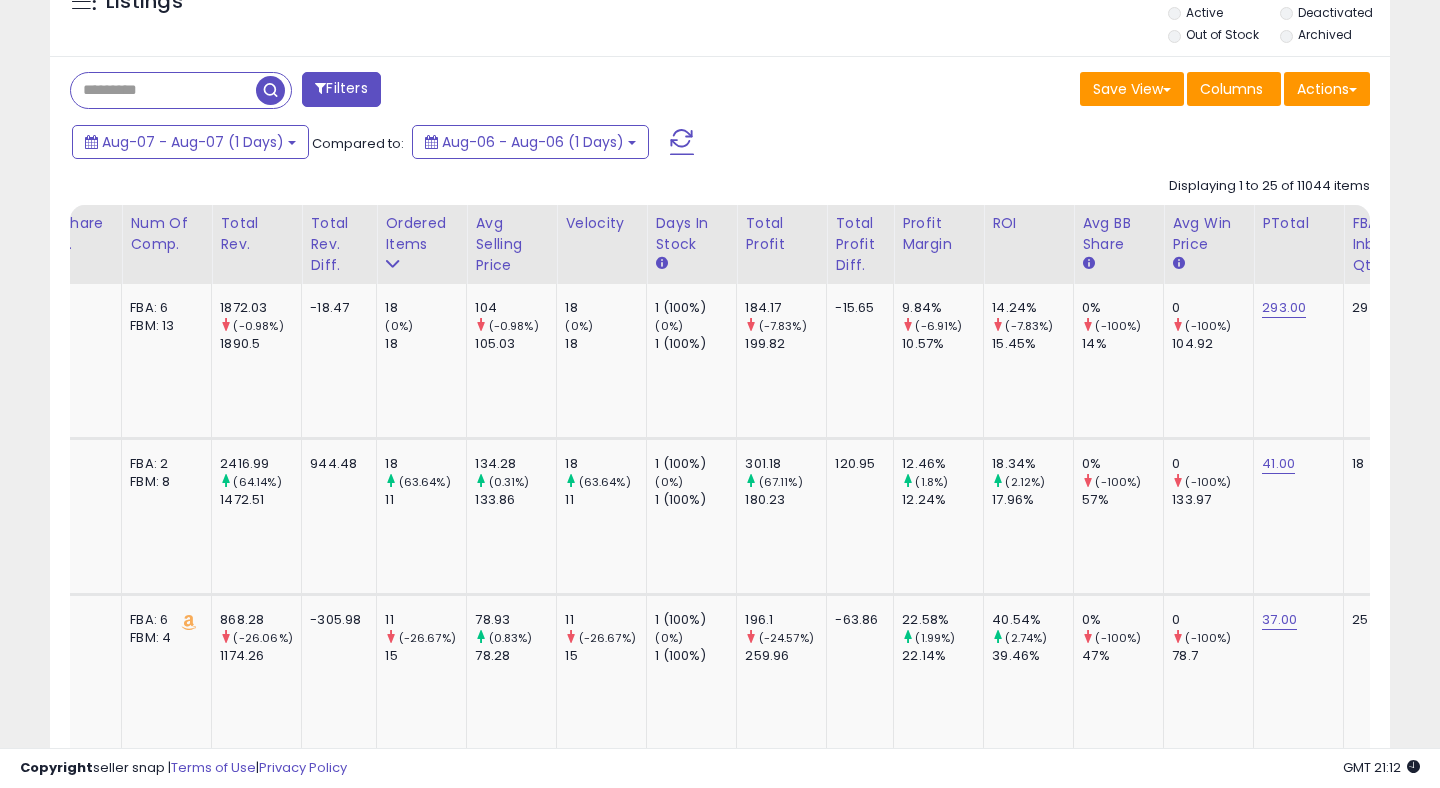 scroll, scrollTop: 919, scrollLeft: 0, axis: vertical 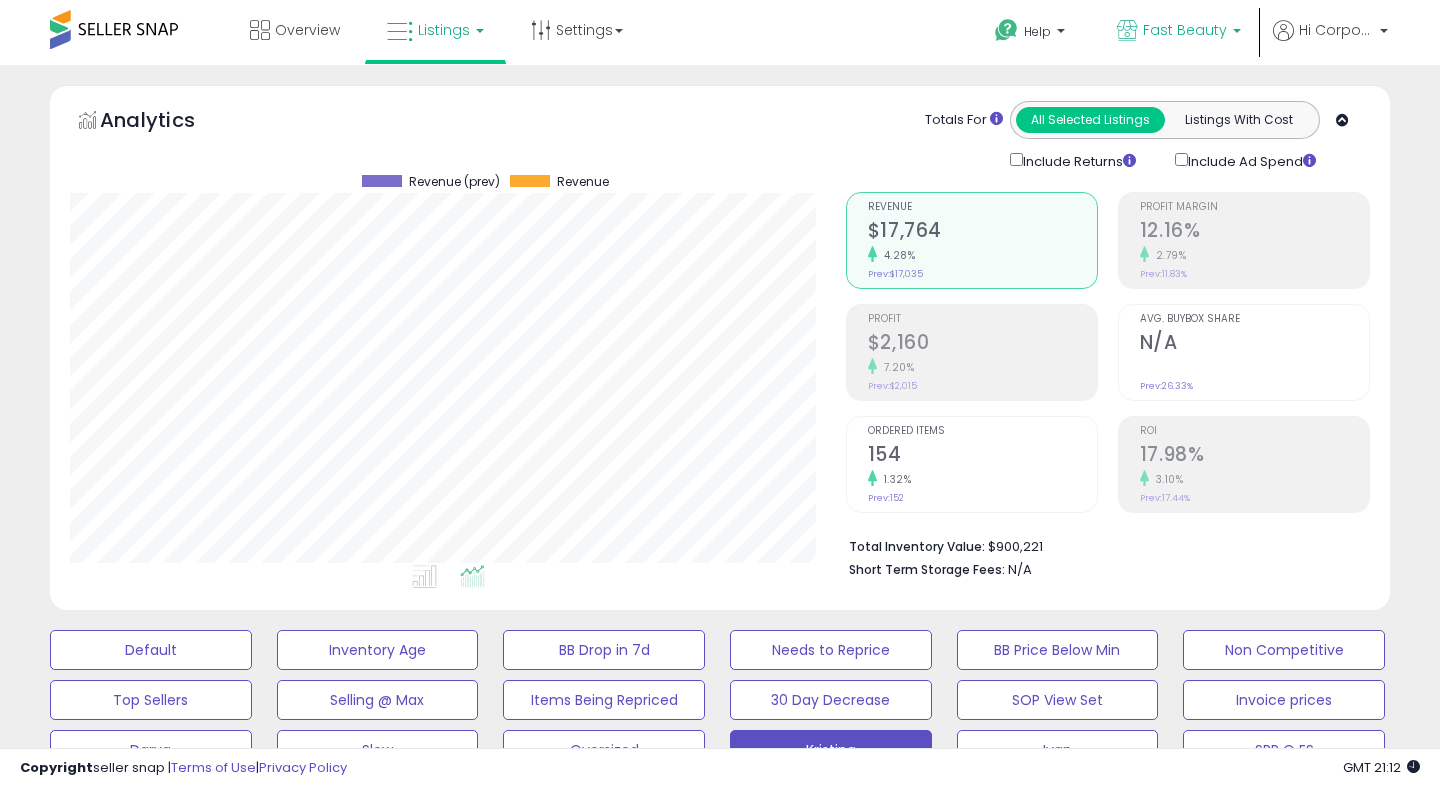 click on "Fast Beauty" at bounding box center [1179, 32] 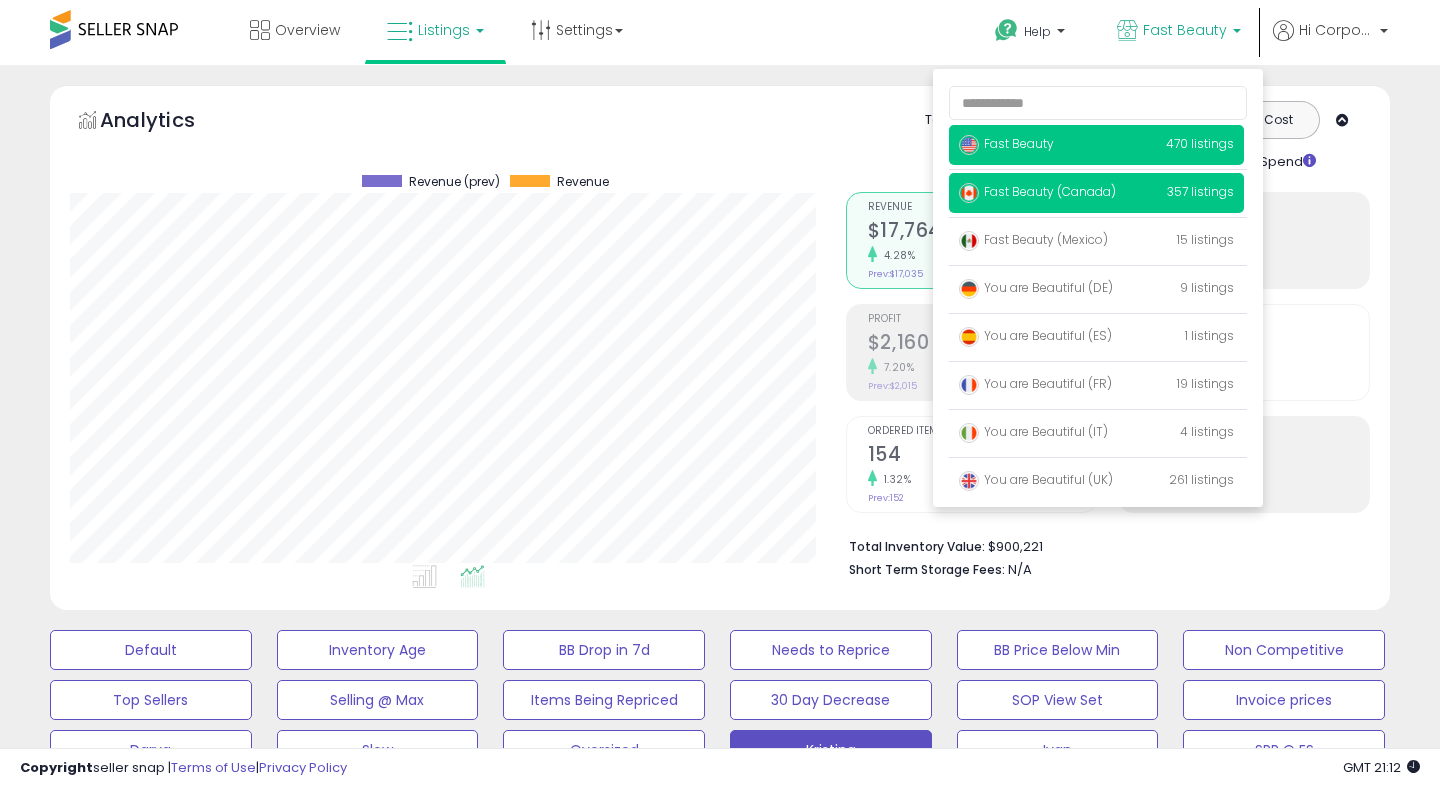click on "Fast Beauty (Canada)" at bounding box center [1037, 191] 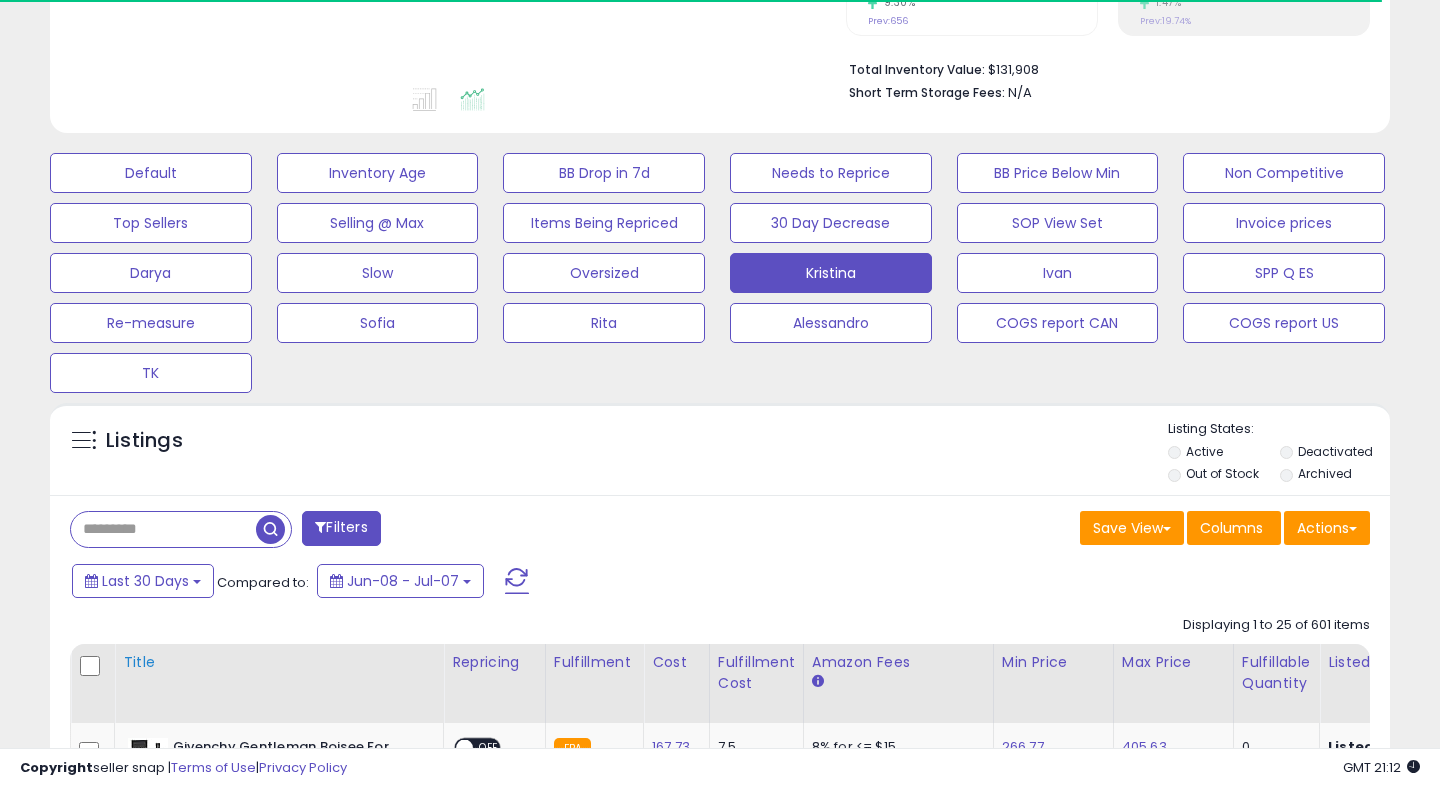 scroll, scrollTop: 498, scrollLeft: 0, axis: vertical 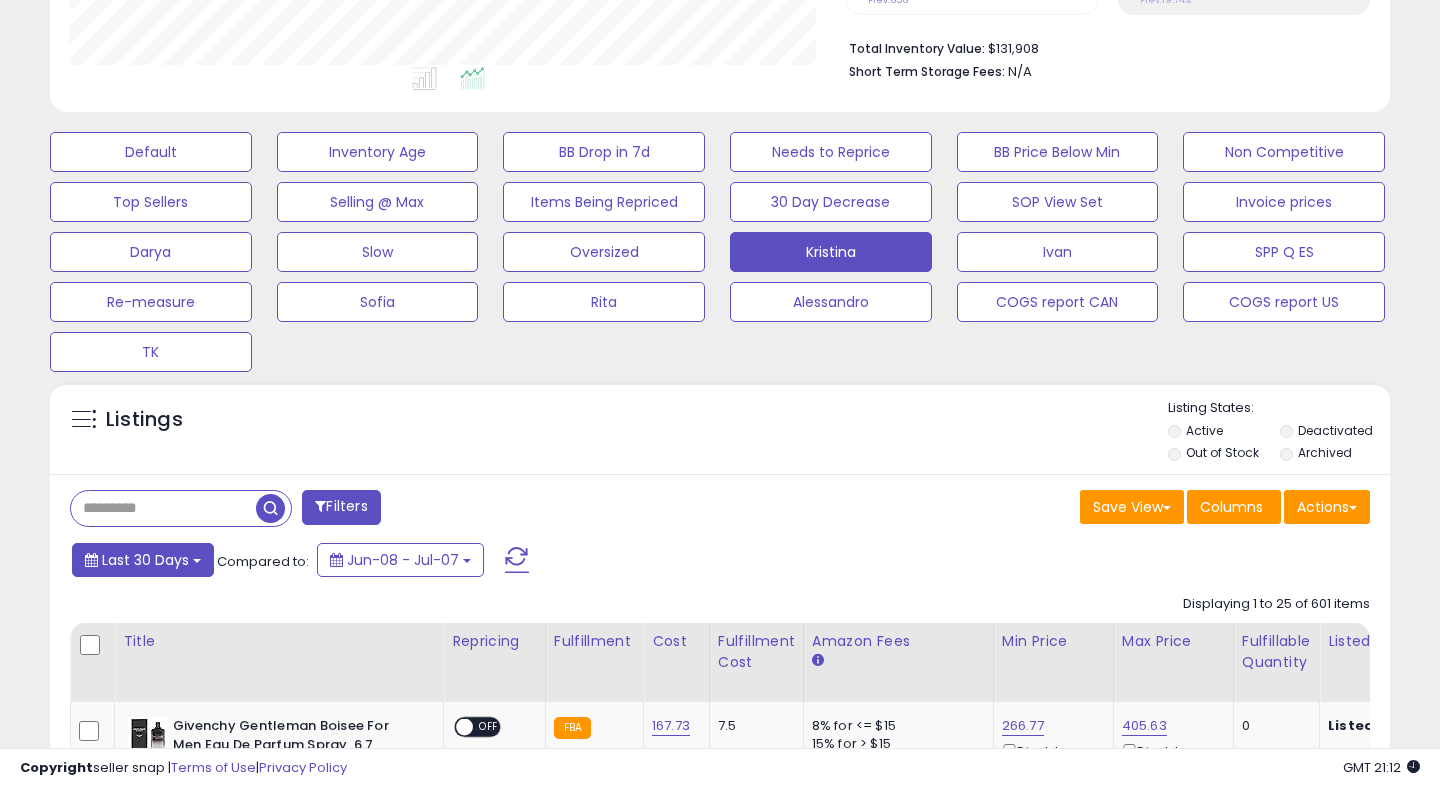 click on "Last 30 Days" at bounding box center [145, 560] 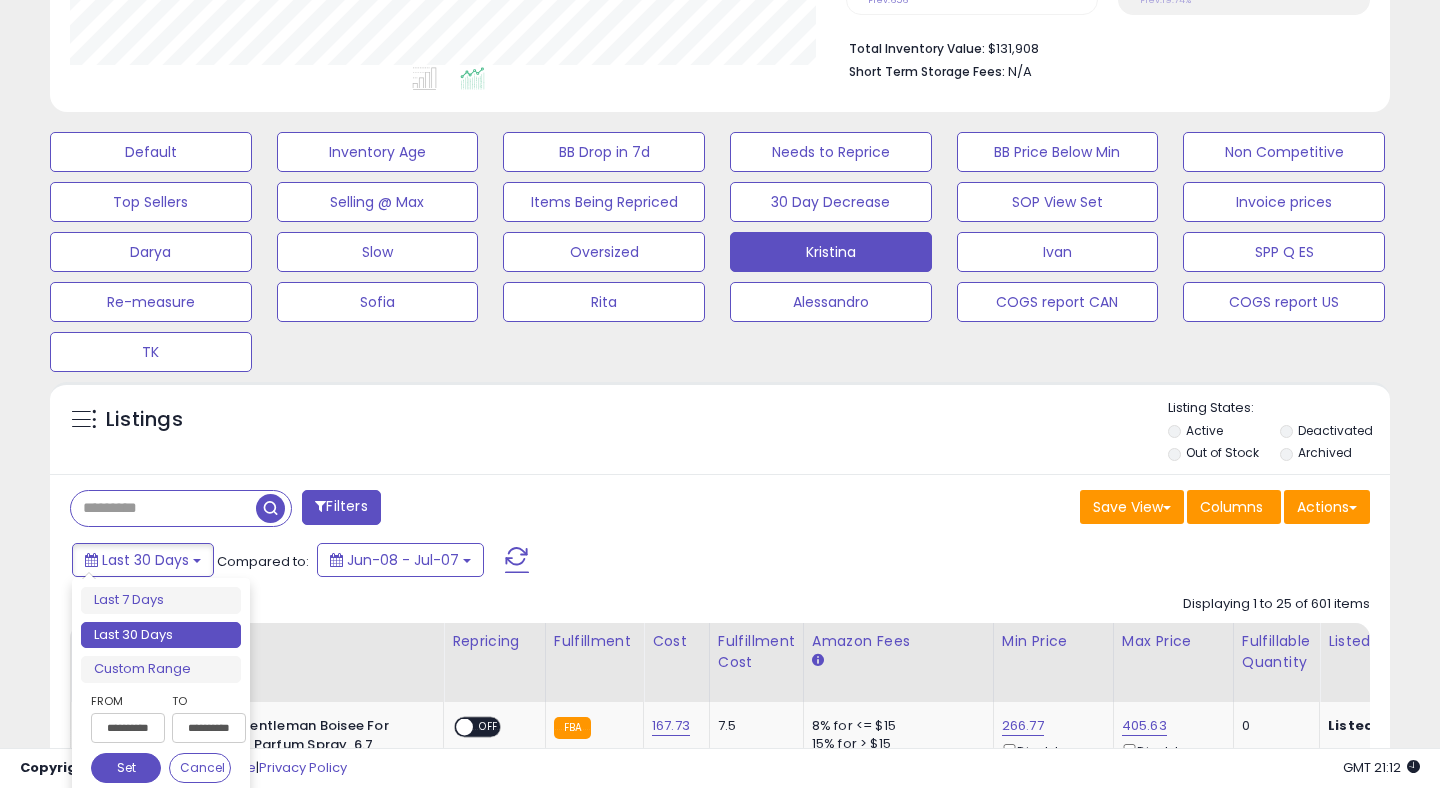 click on "**********" at bounding box center (128, 728) 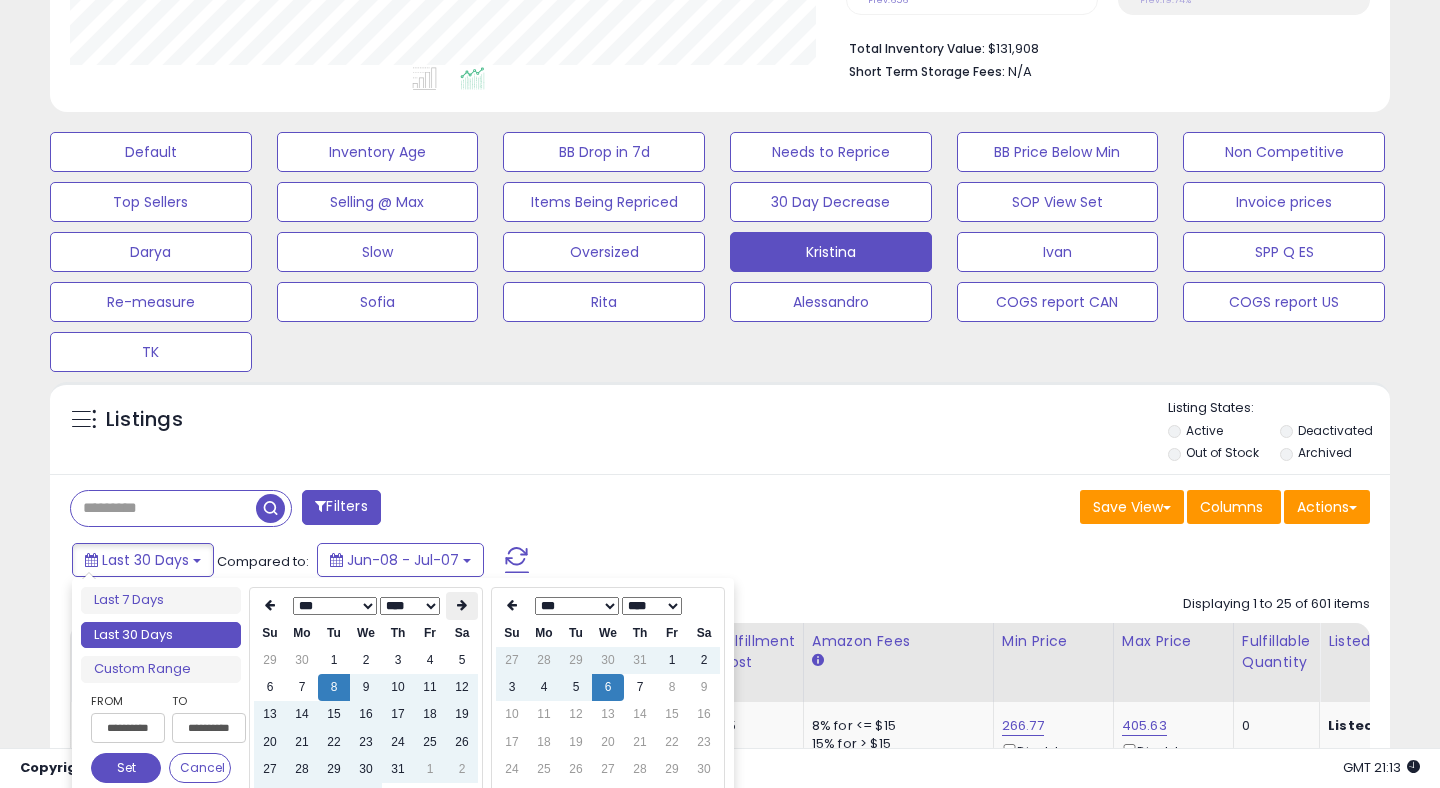 click at bounding box center [462, 606] 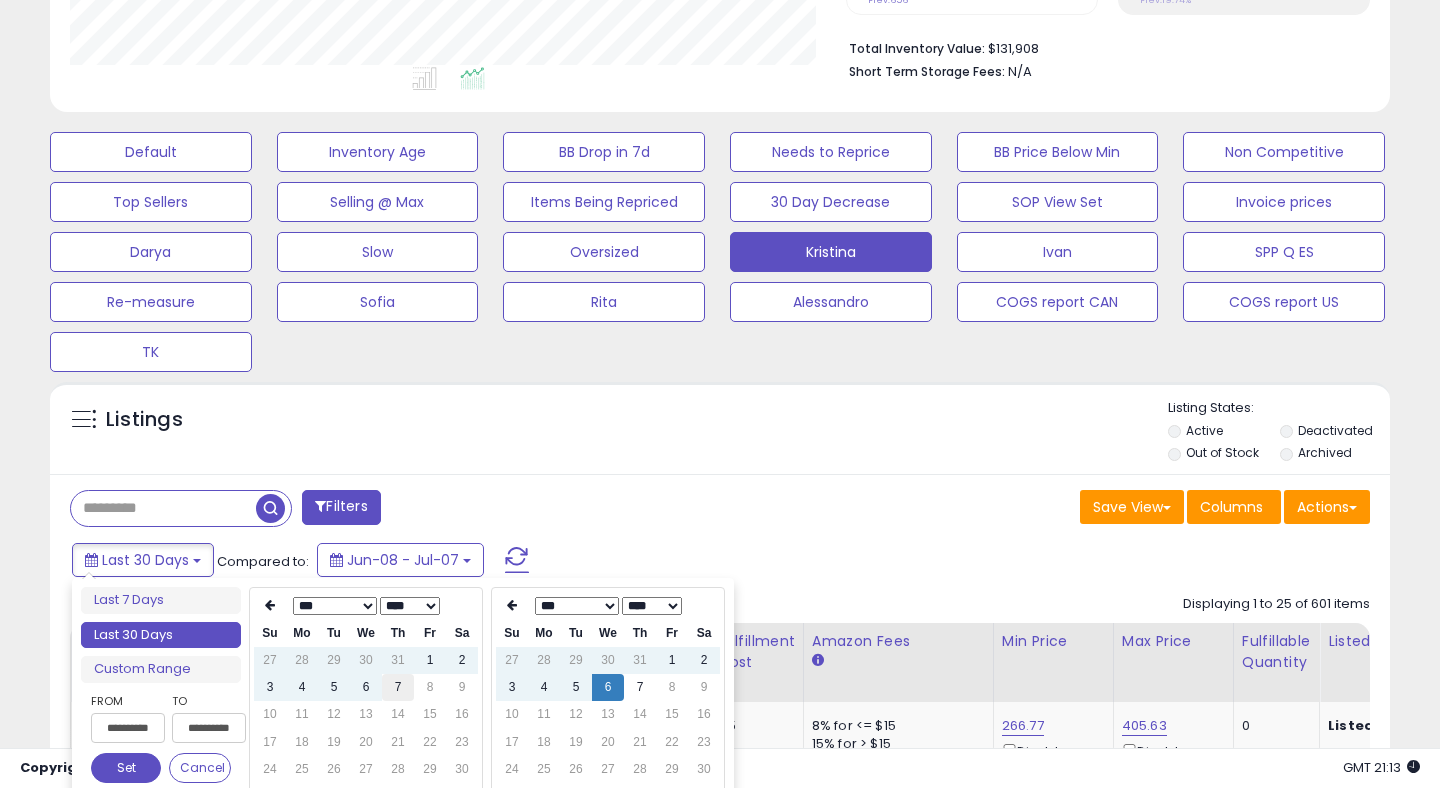 type on "**********" 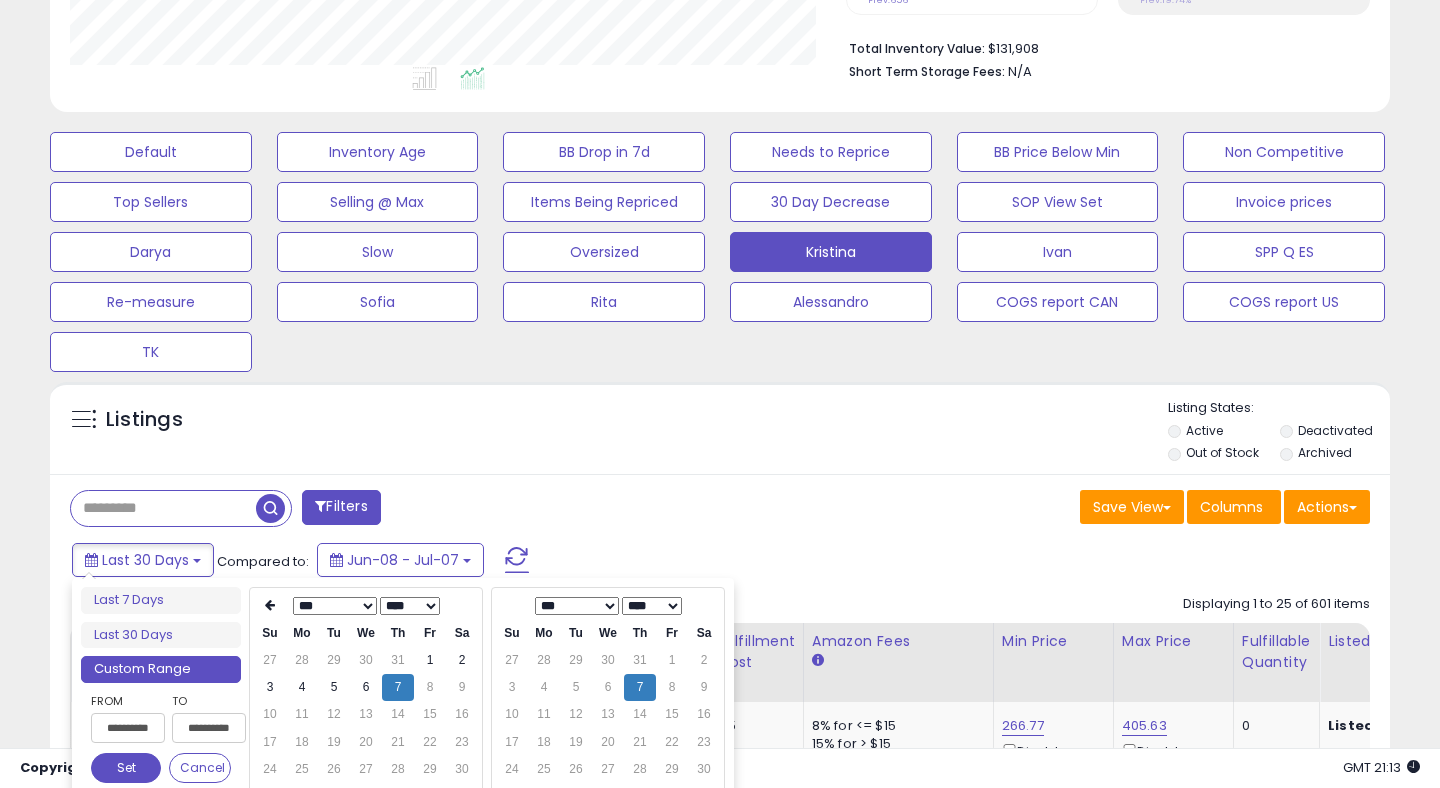 type on "**********" 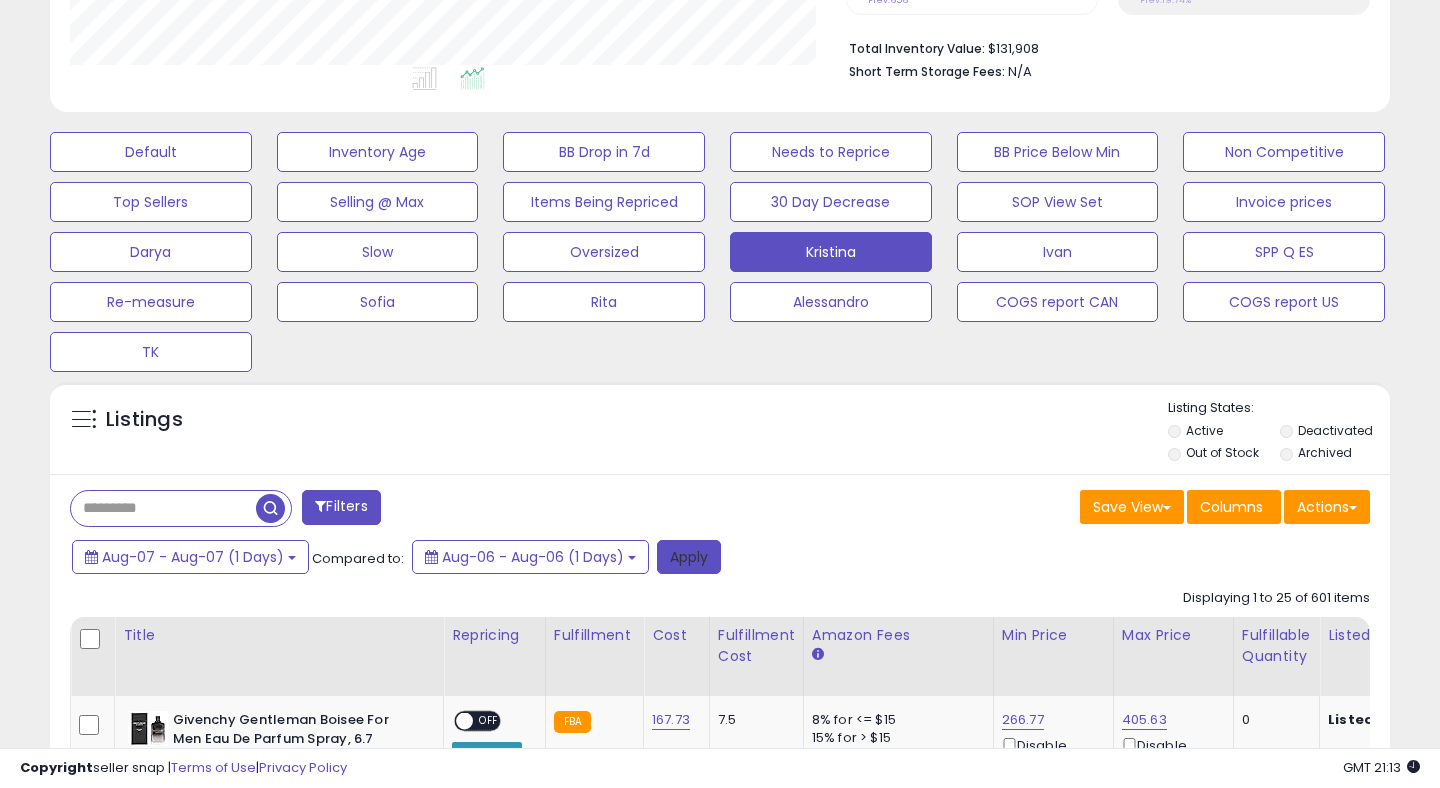 click on "Apply" at bounding box center (689, 557) 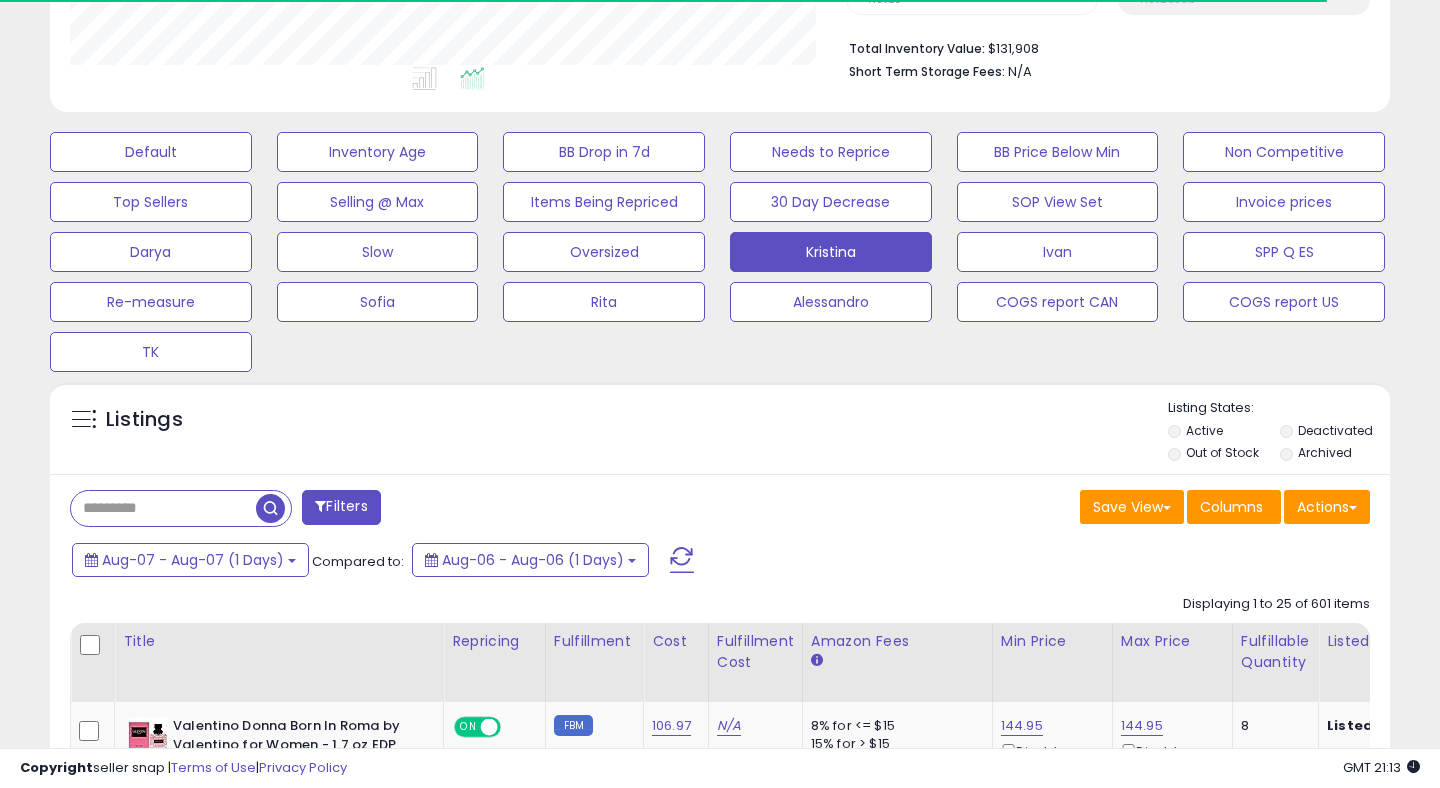 scroll, scrollTop: 387, scrollLeft: 0, axis: vertical 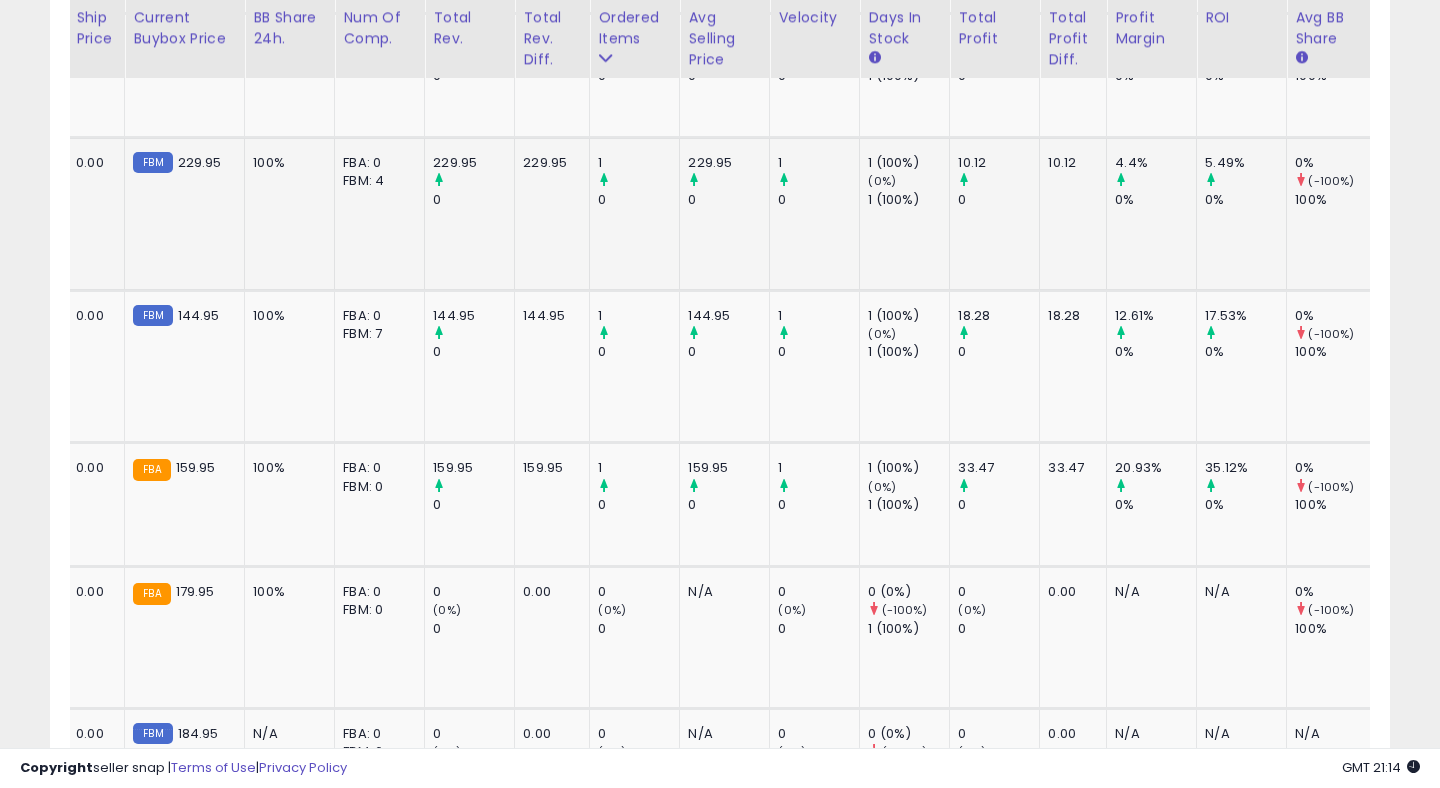 click on "10.12" 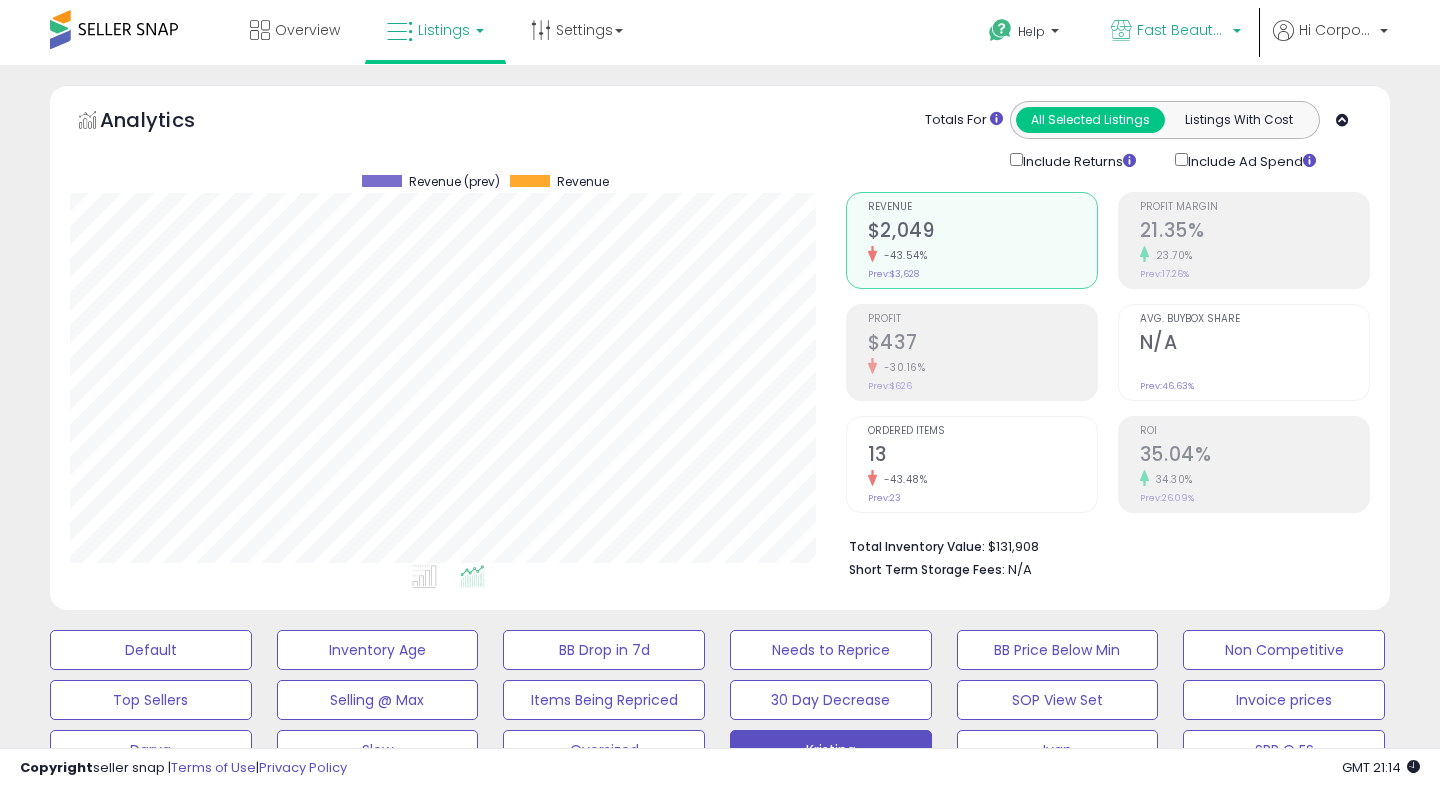 click on "Fast Beauty (Canada)" at bounding box center [1182, 30] 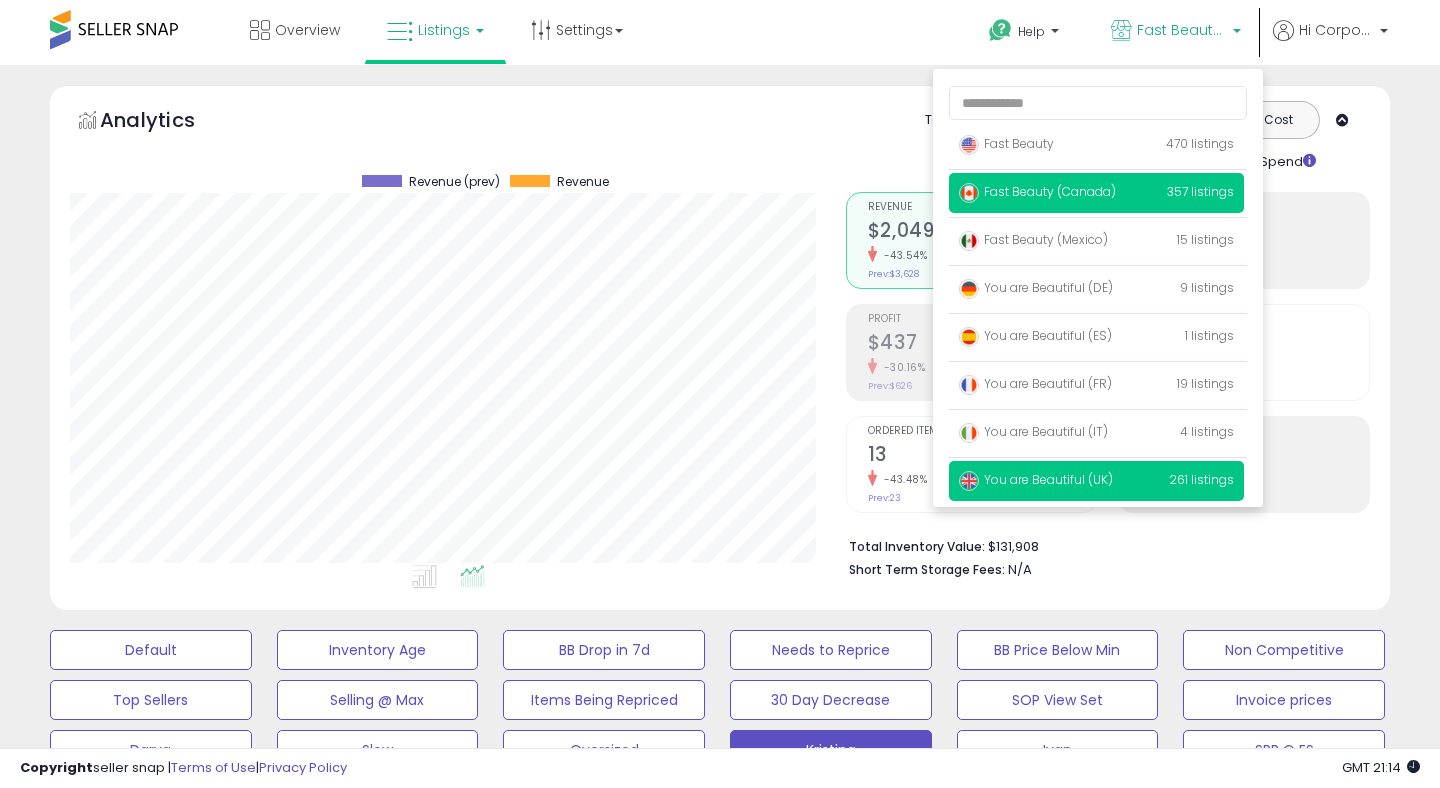 click on "You are Beautiful (UK)" at bounding box center (1036, 479) 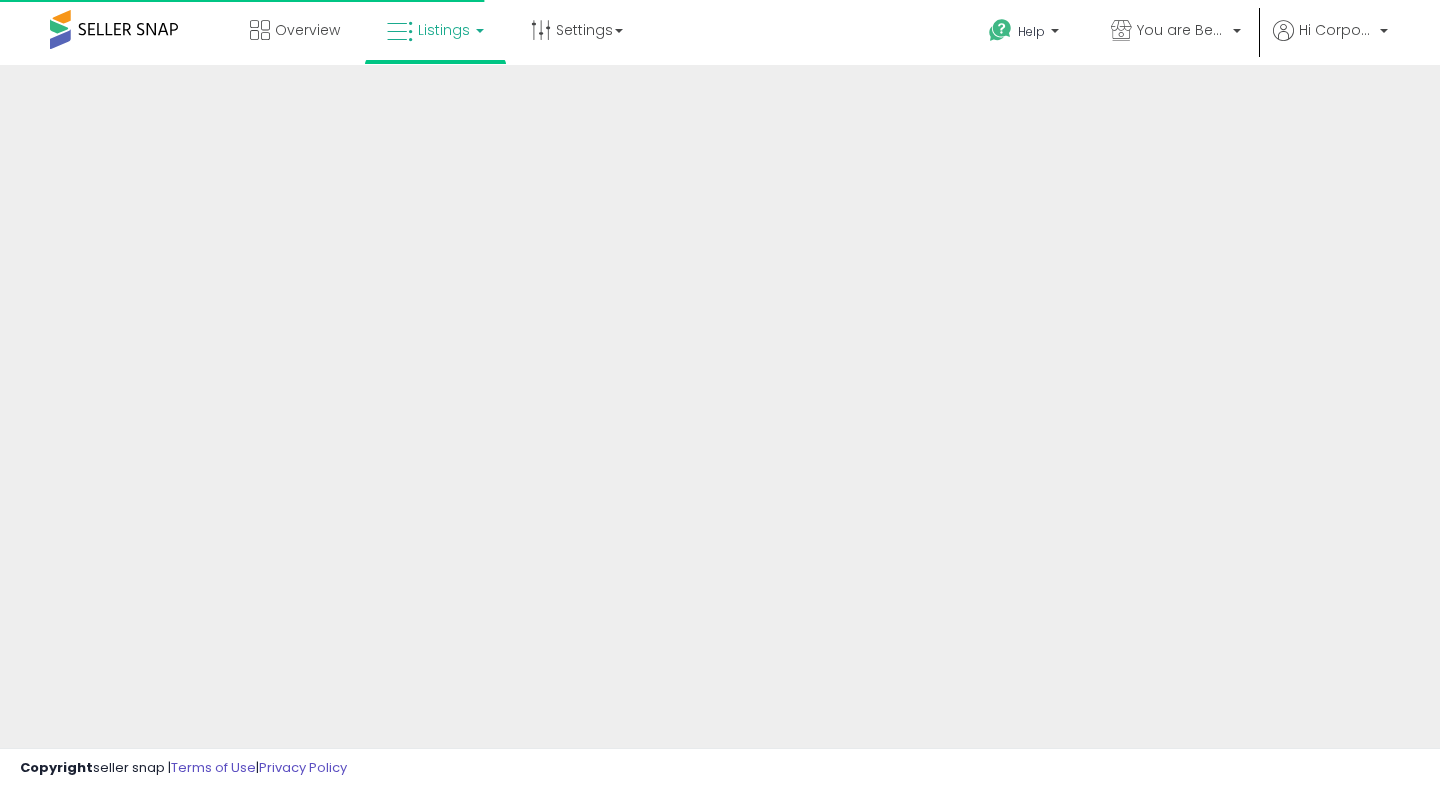 scroll, scrollTop: 0, scrollLeft: 0, axis: both 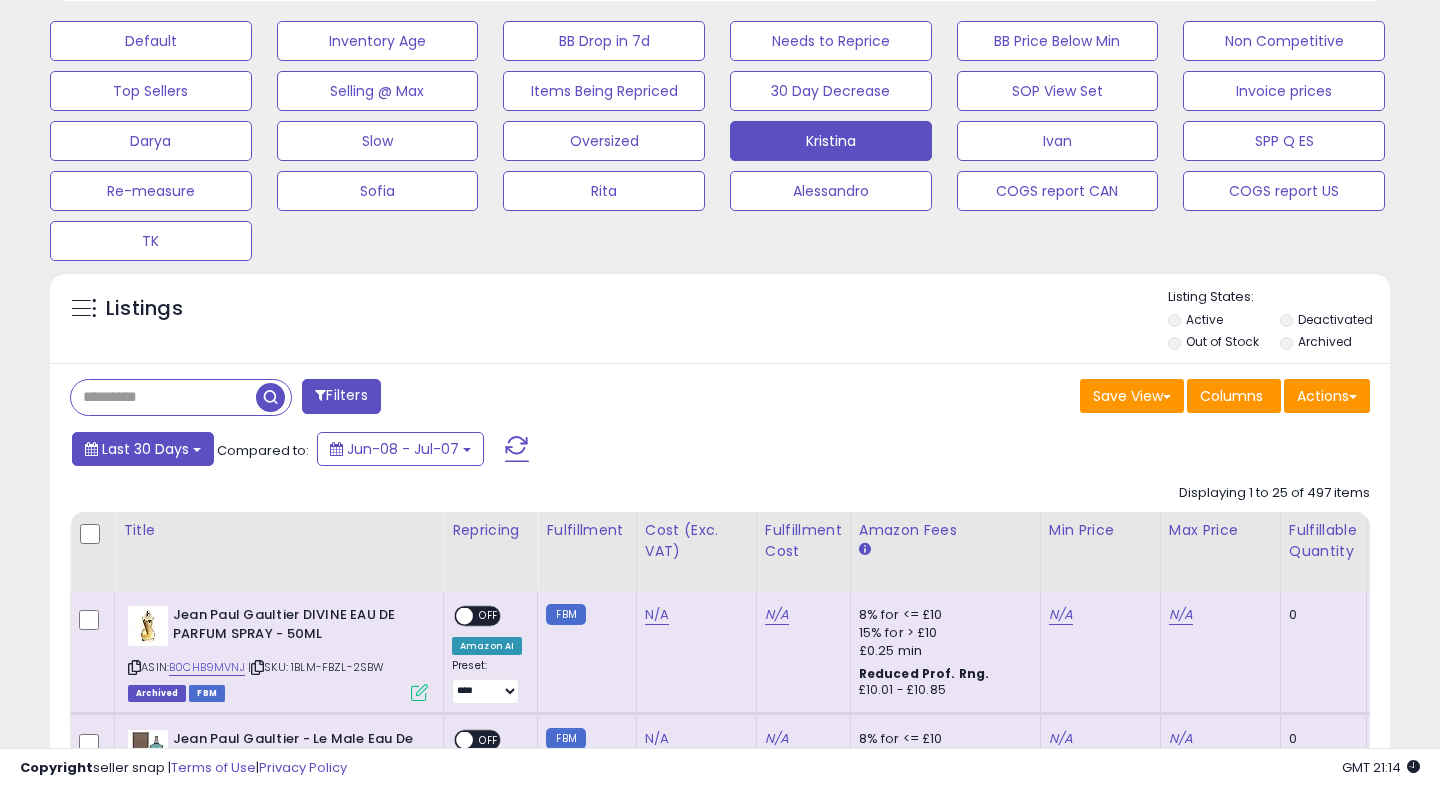 click on "Last 30 Days" at bounding box center (145, 449) 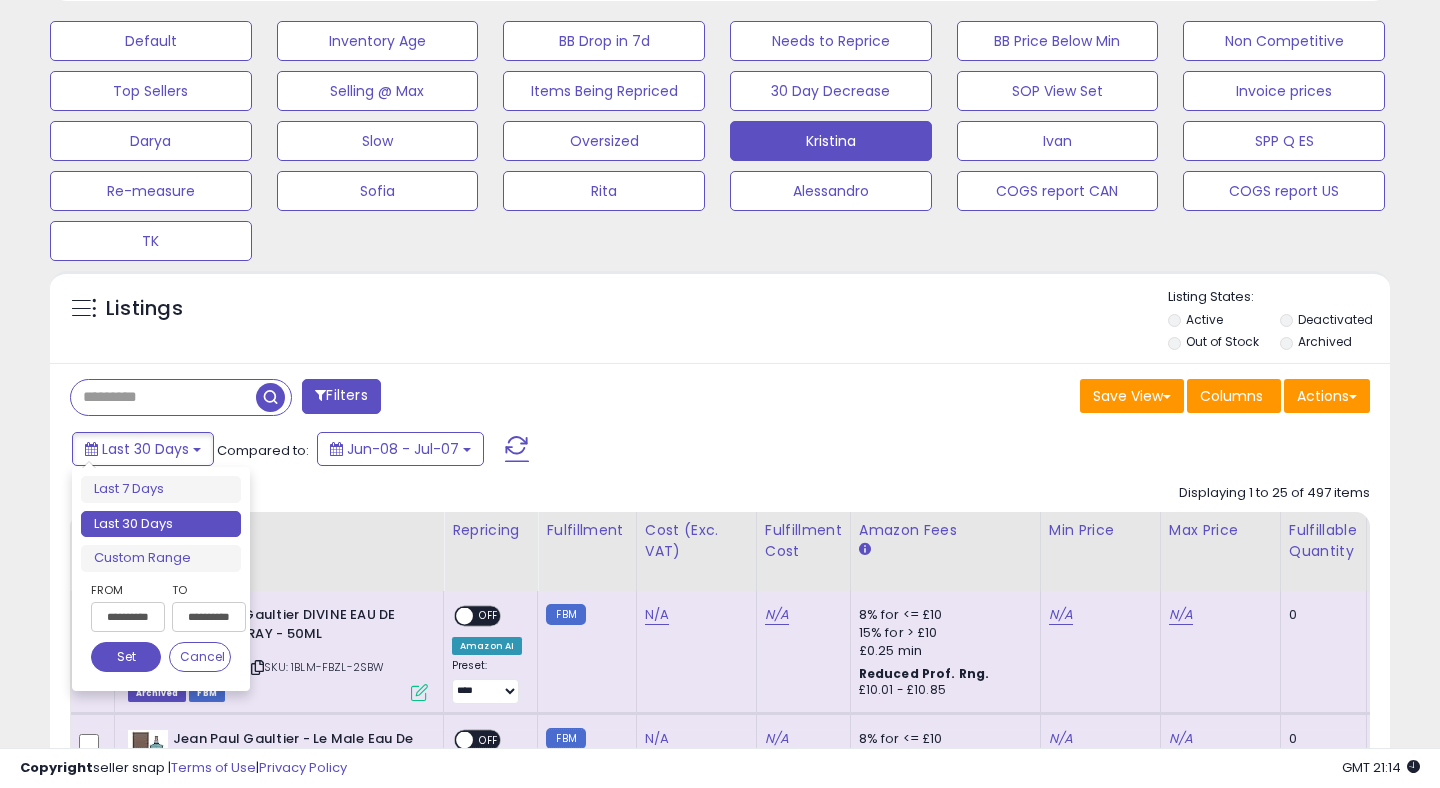 click on "**********" at bounding box center (128, 617) 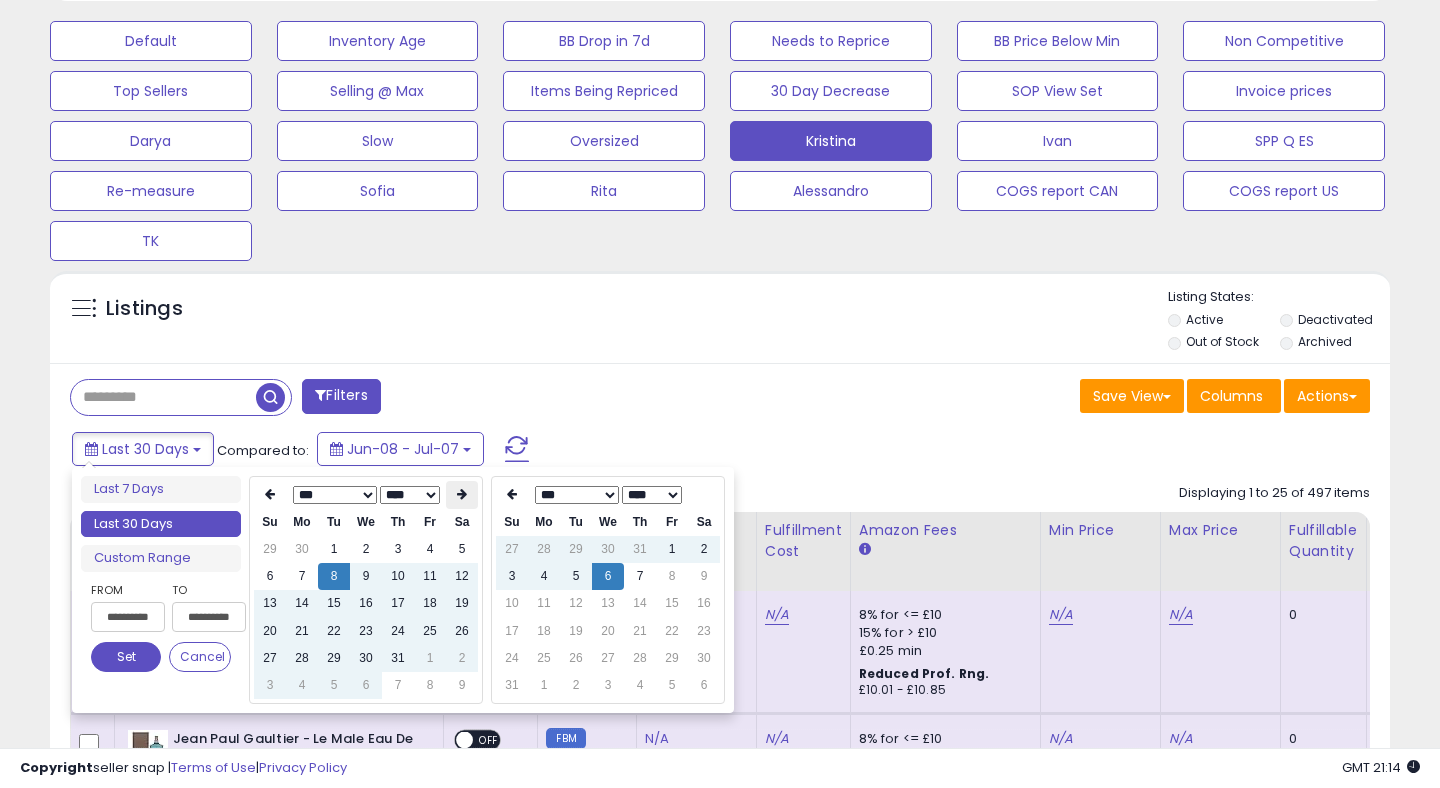 click at bounding box center [462, 494] 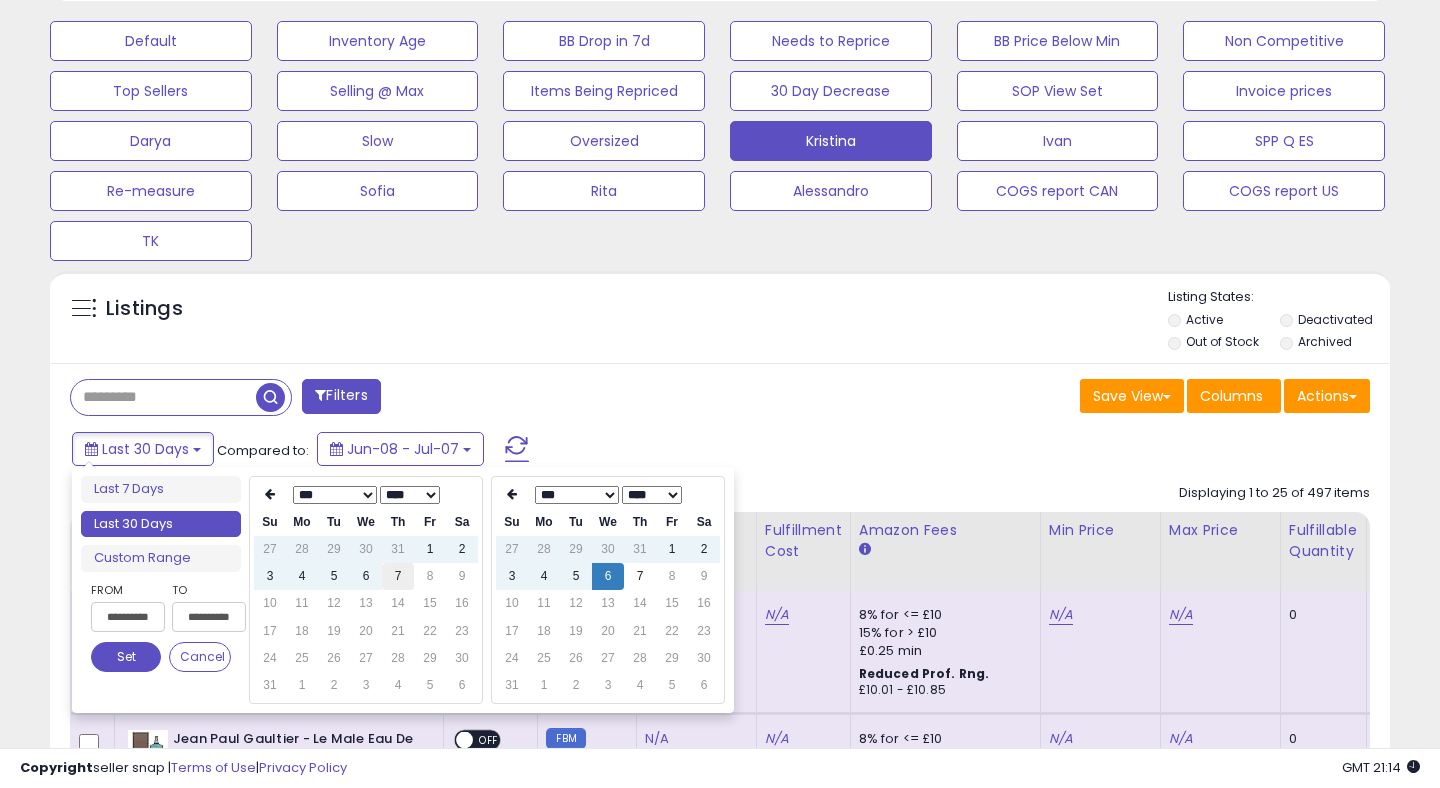 type on "**********" 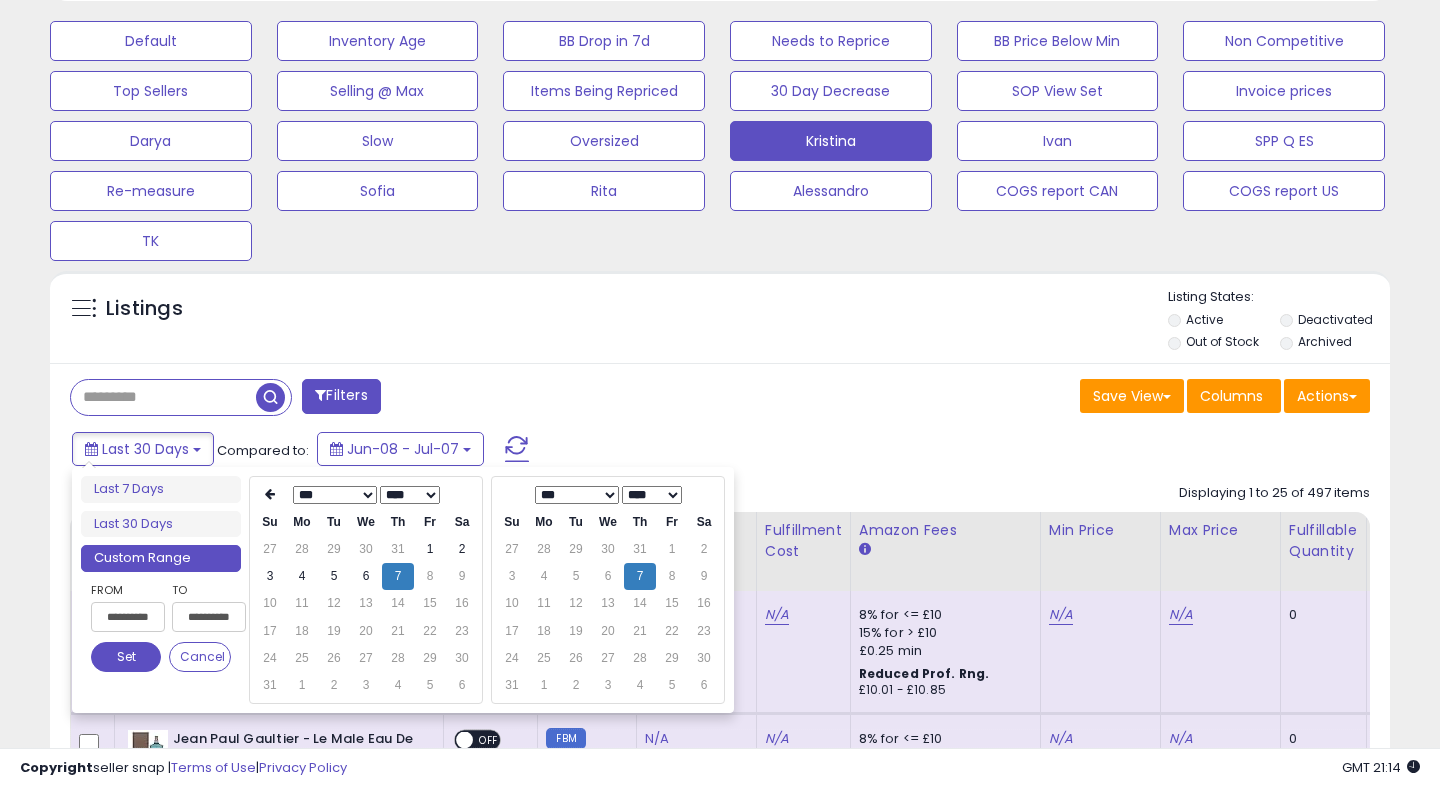 type on "**********" 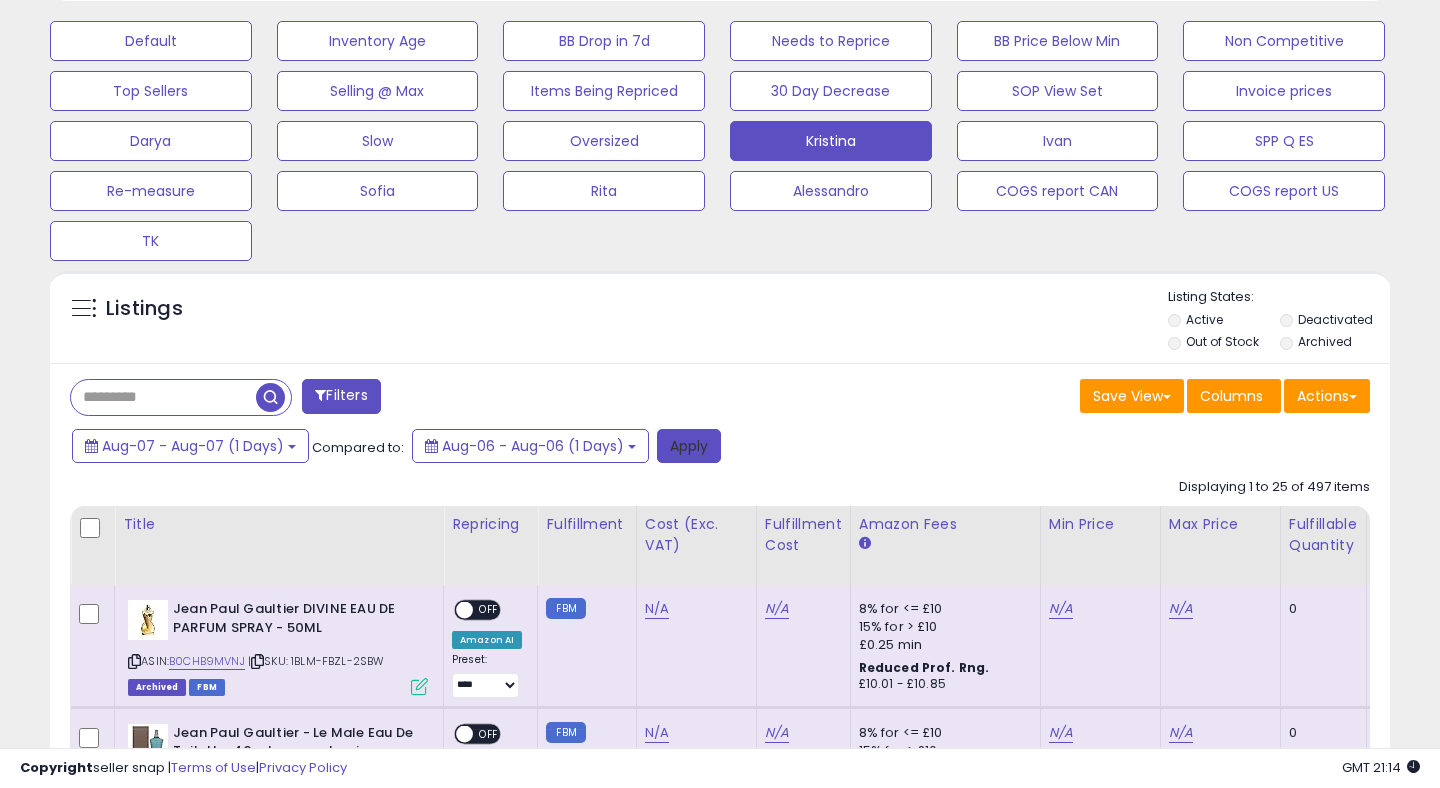 click on "Apply" at bounding box center (689, 446) 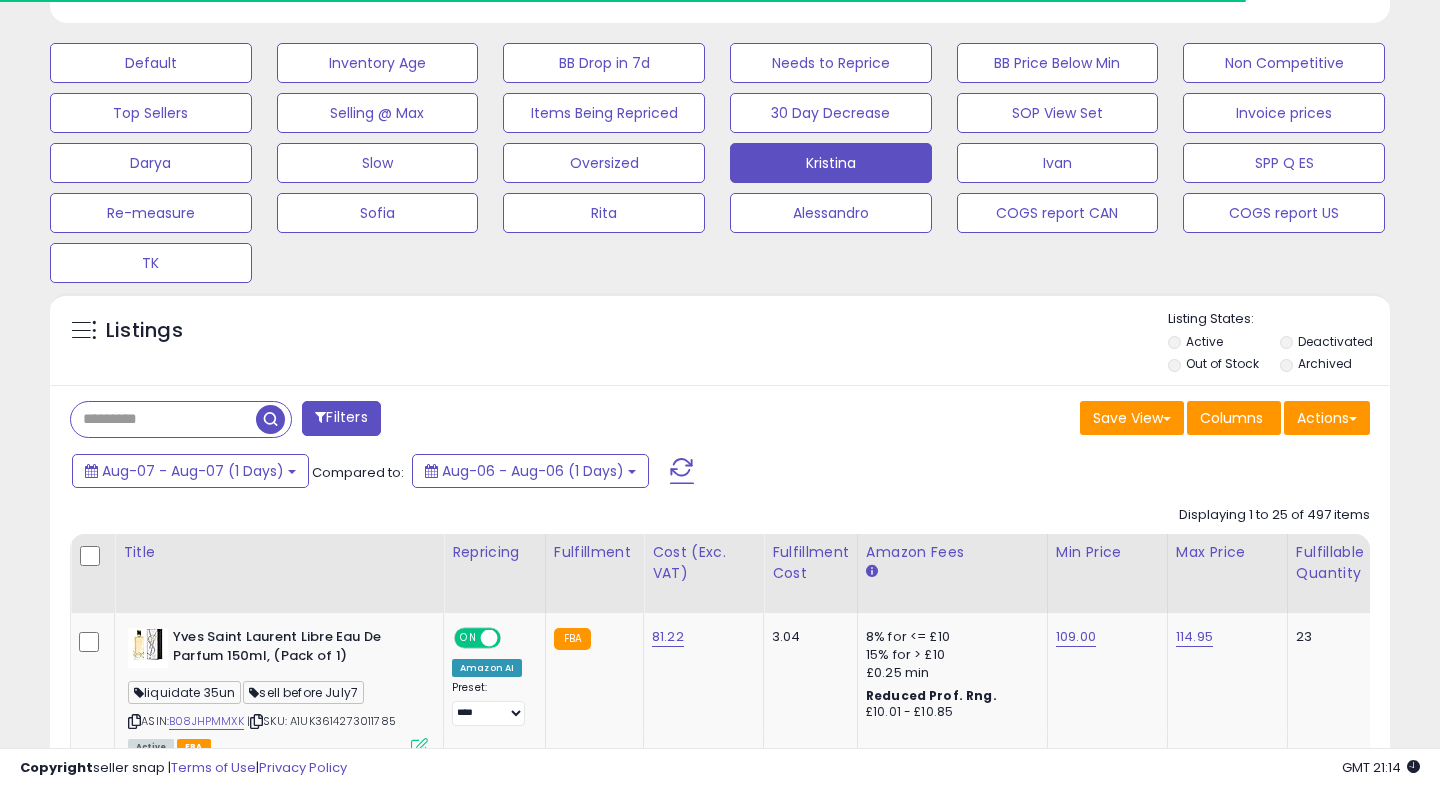 scroll, scrollTop: 609, scrollLeft: 0, axis: vertical 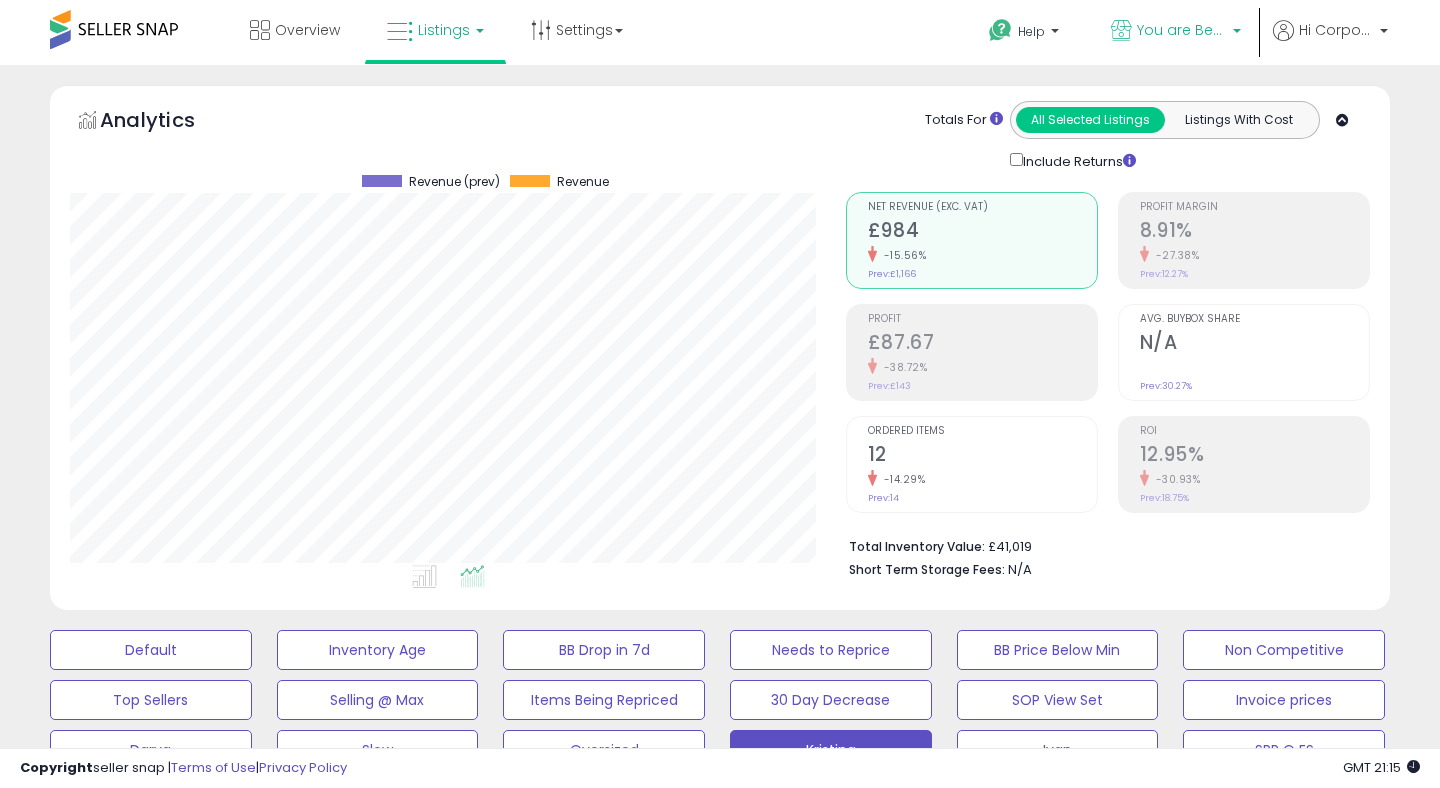 click on "You are Beautiful (UK)" at bounding box center (1182, 30) 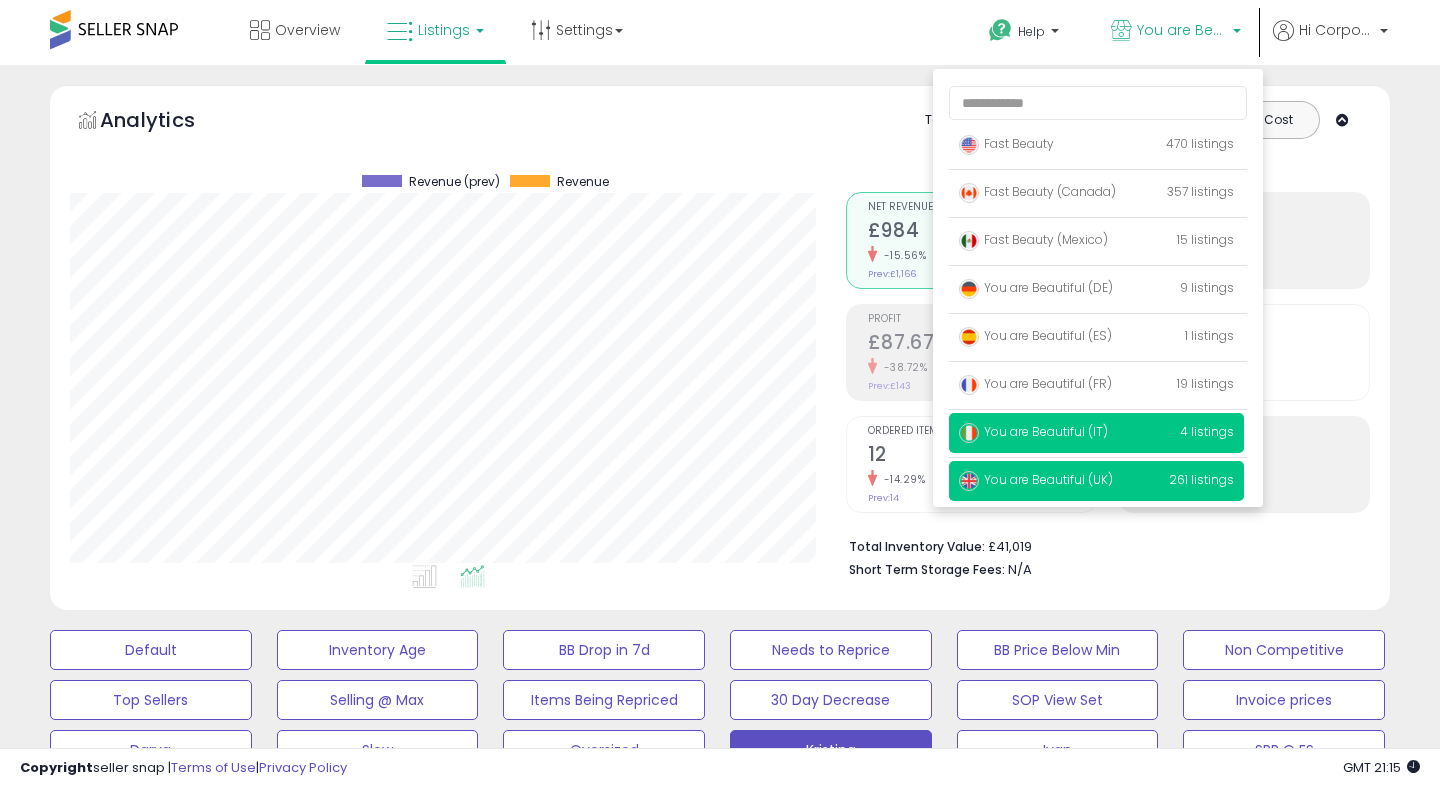 click on "You are Beautiful (IT)" at bounding box center [1033, 431] 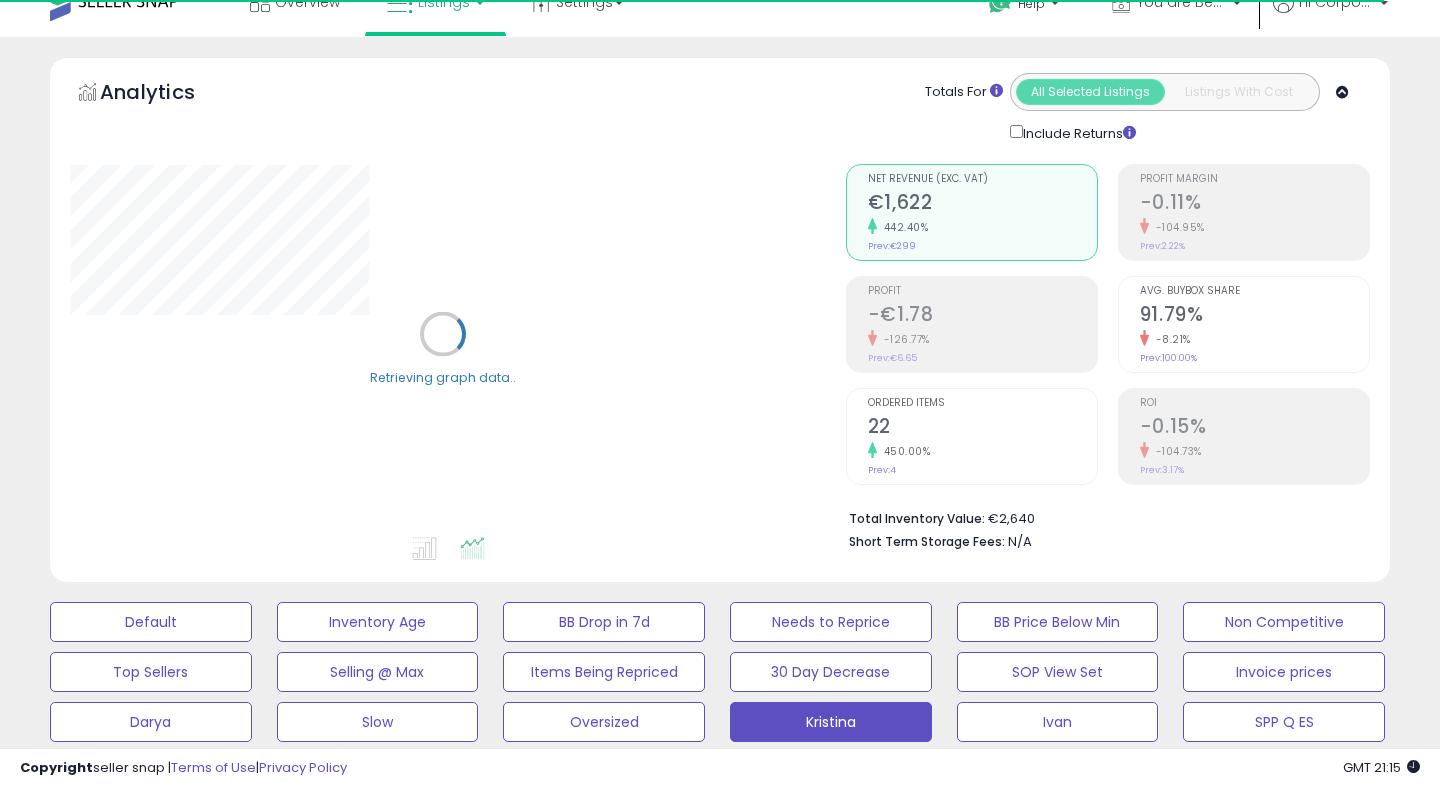 scroll, scrollTop: 29, scrollLeft: 0, axis: vertical 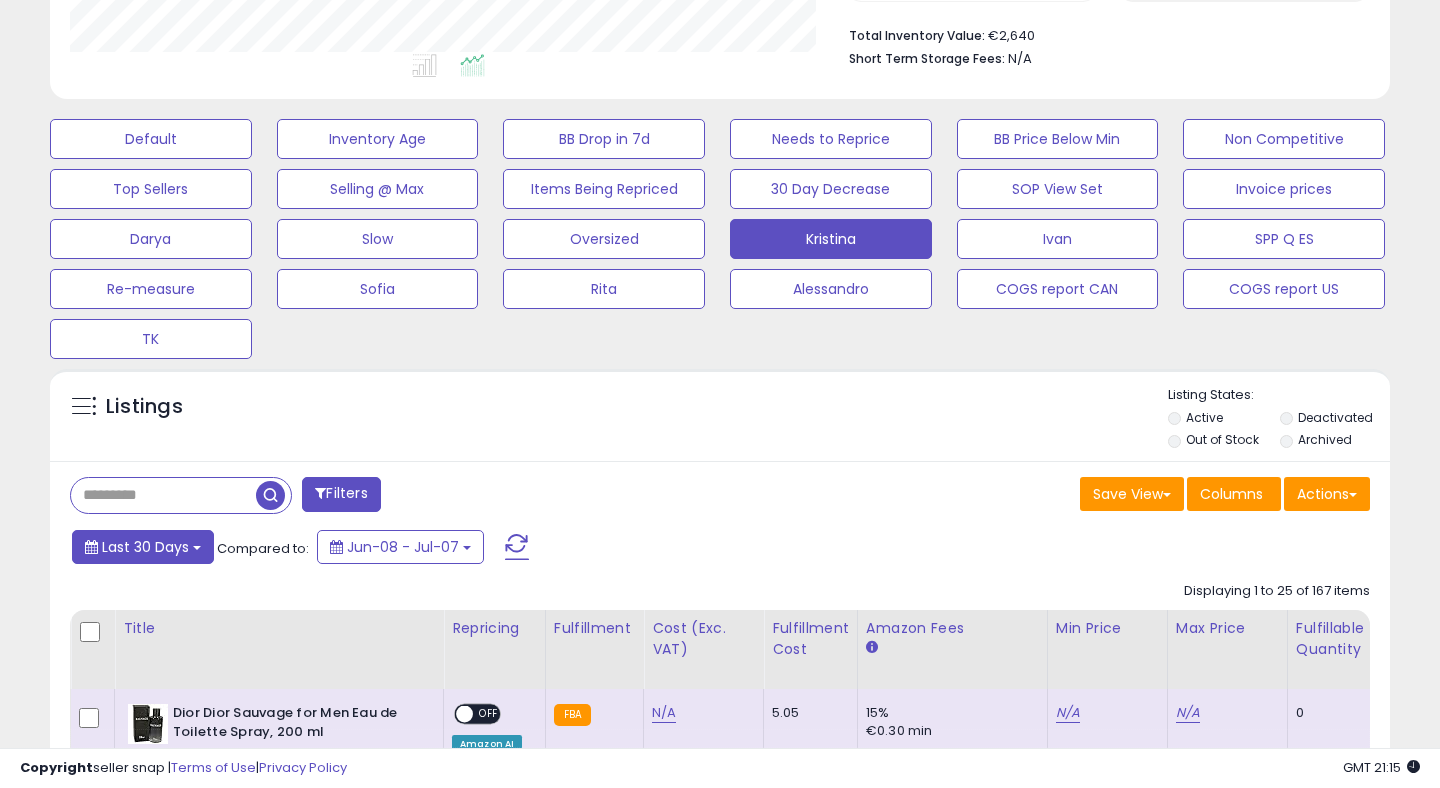 click on "Last 30 Days" at bounding box center (143, 547) 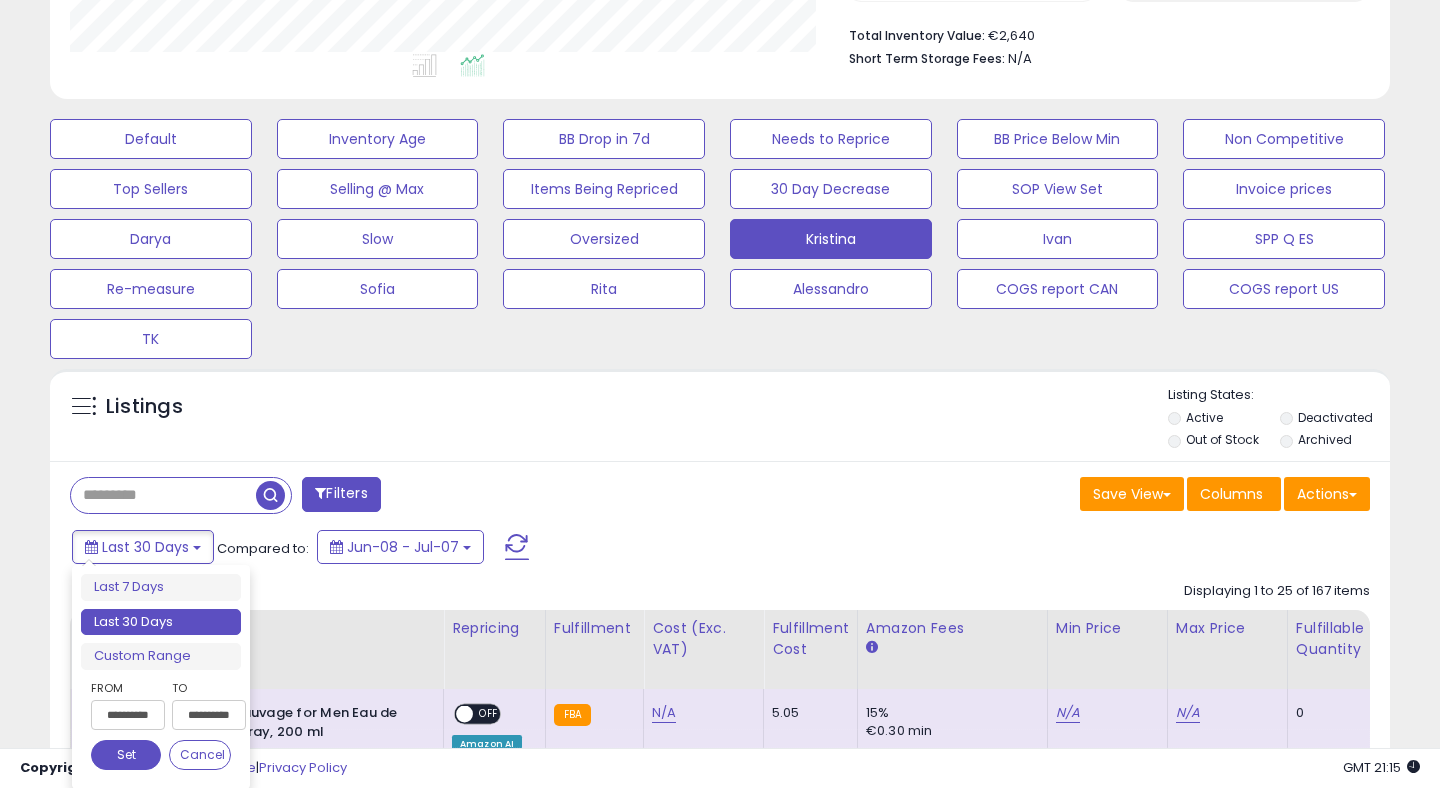 click on "**********" at bounding box center [128, 715] 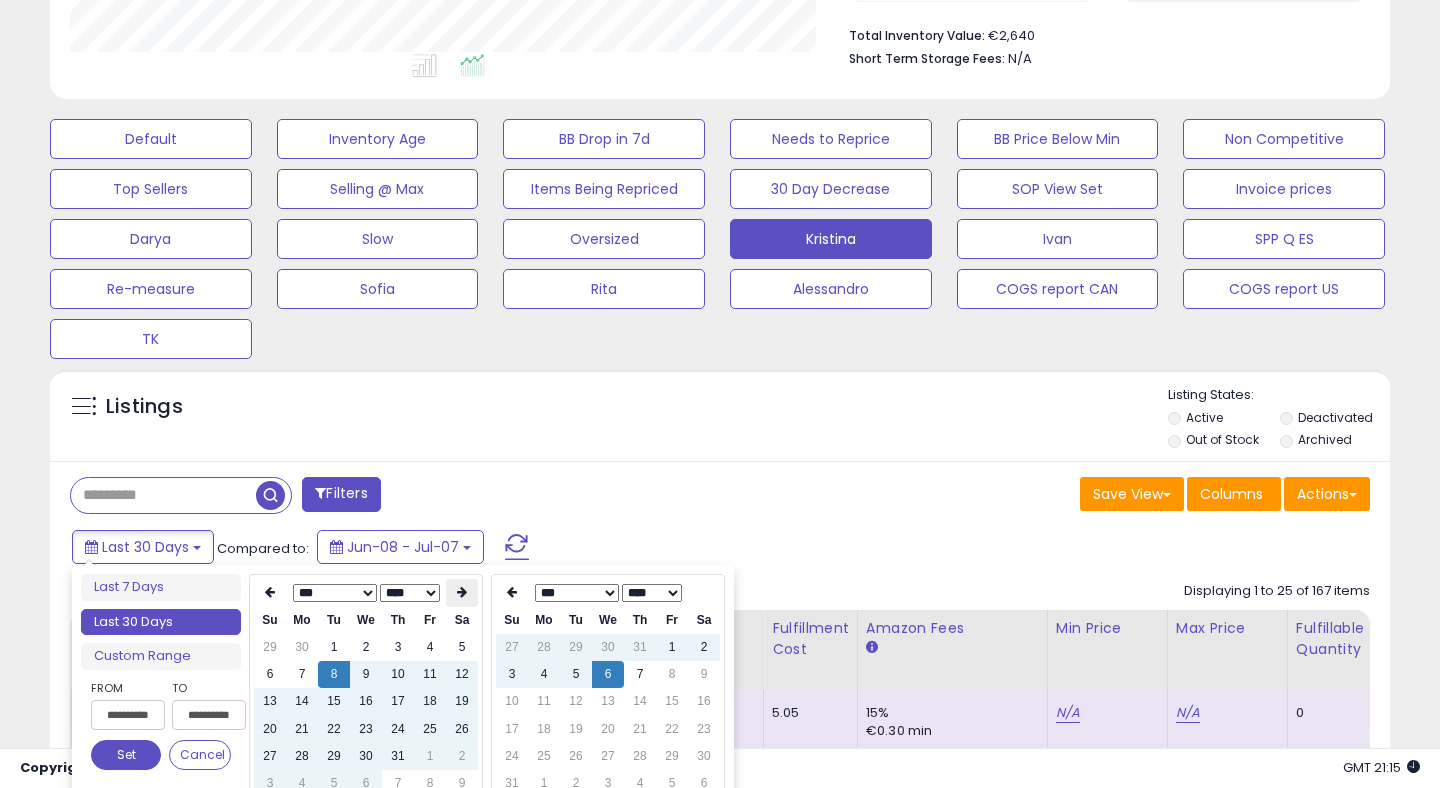 click at bounding box center (462, 593) 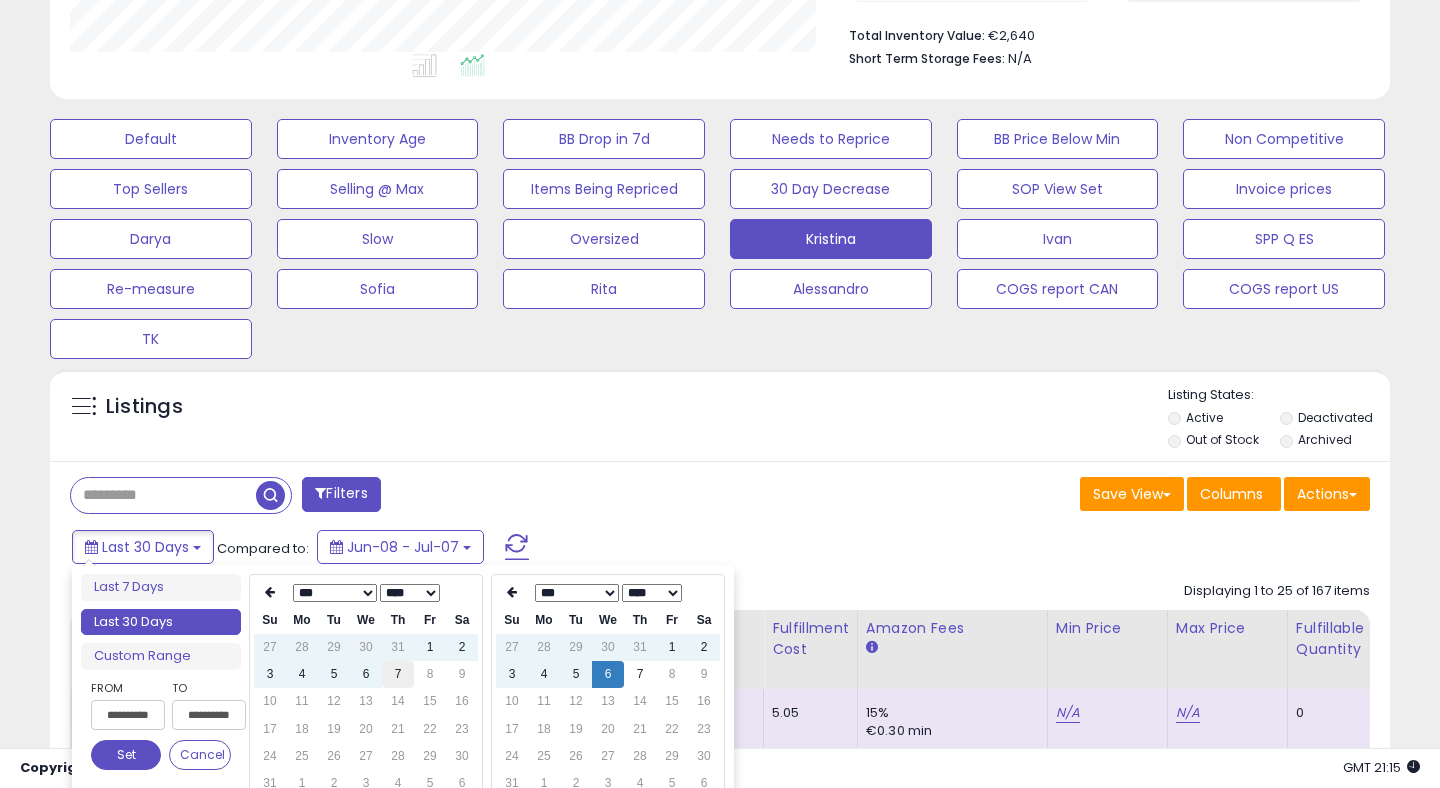 type on "**********" 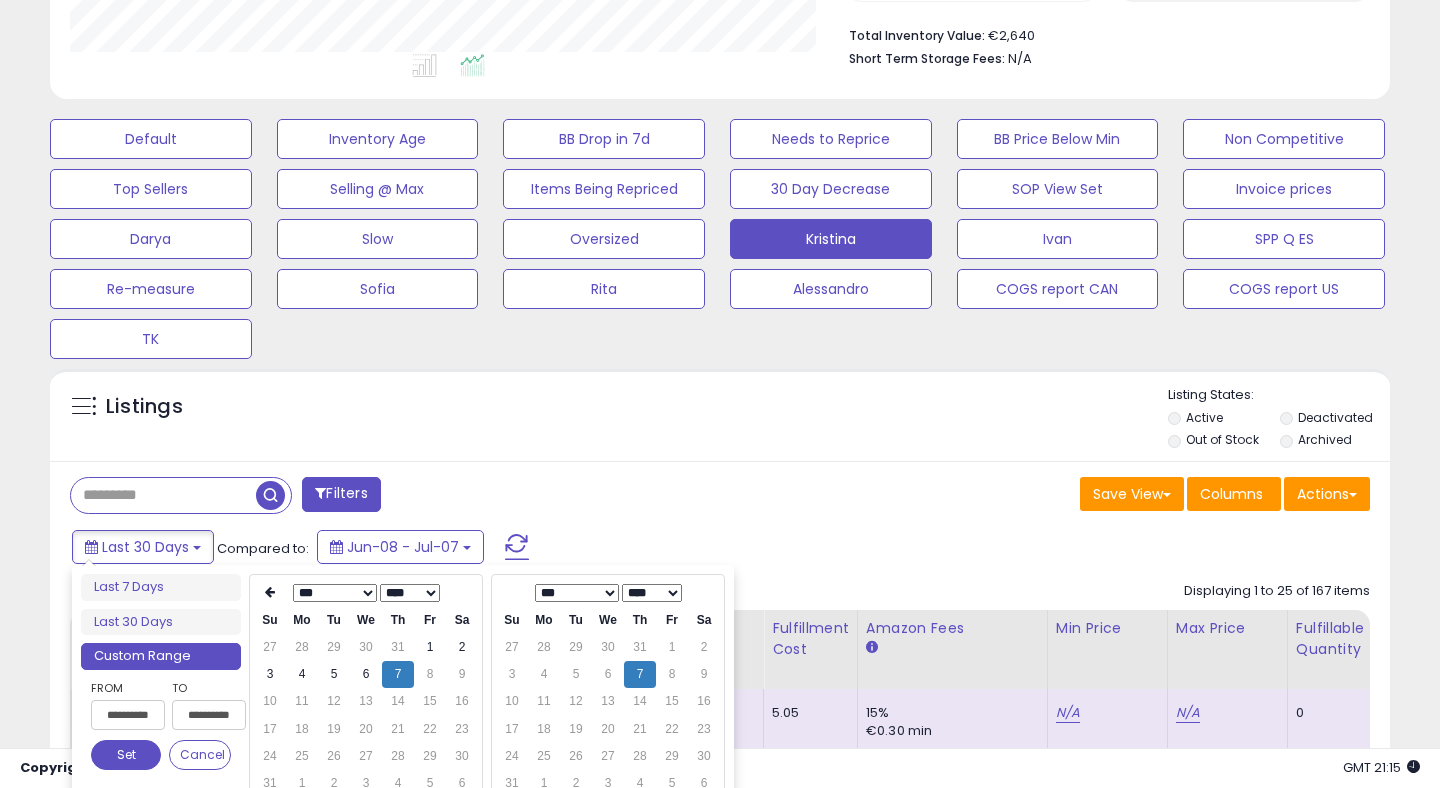 type on "**********" 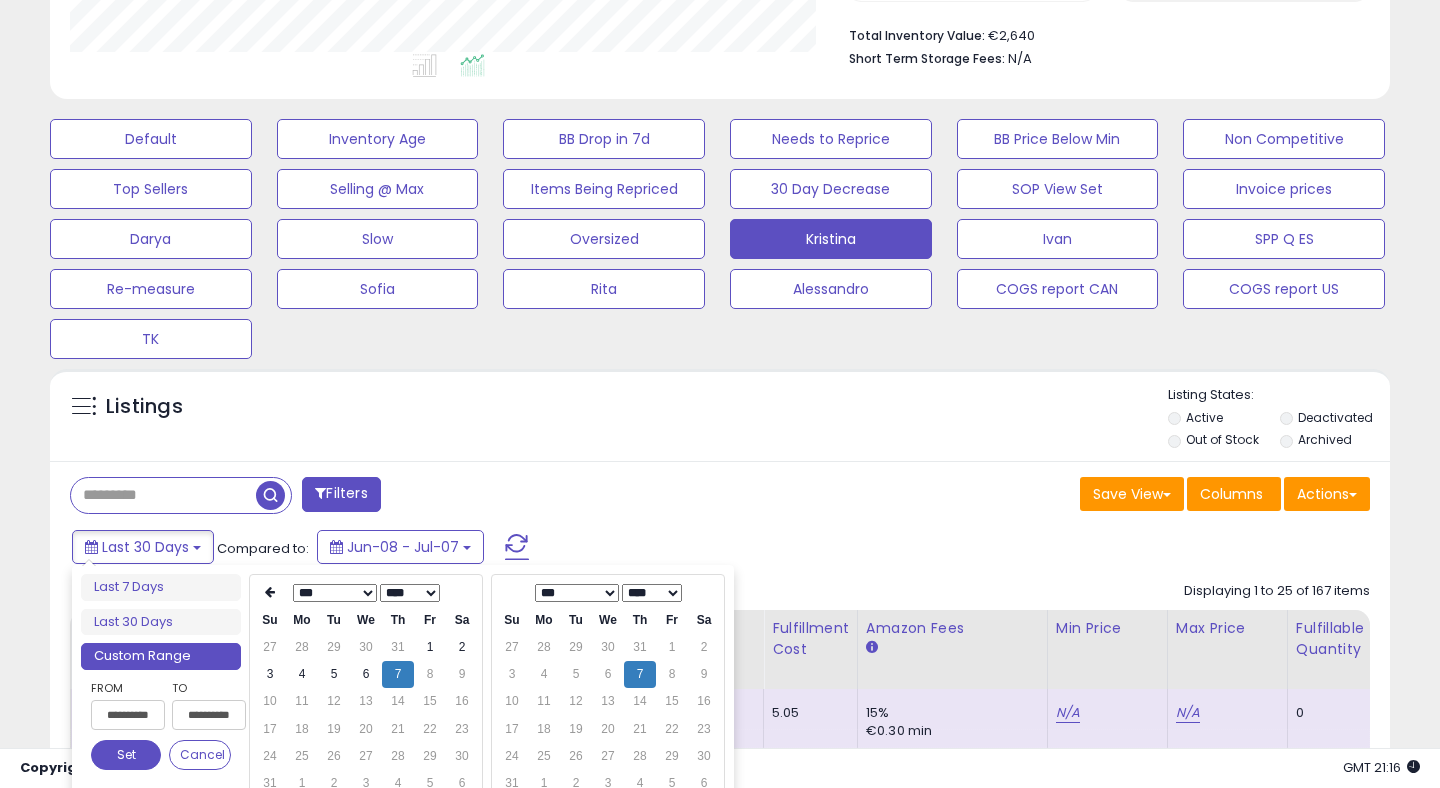 click on "Set" at bounding box center (126, 755) 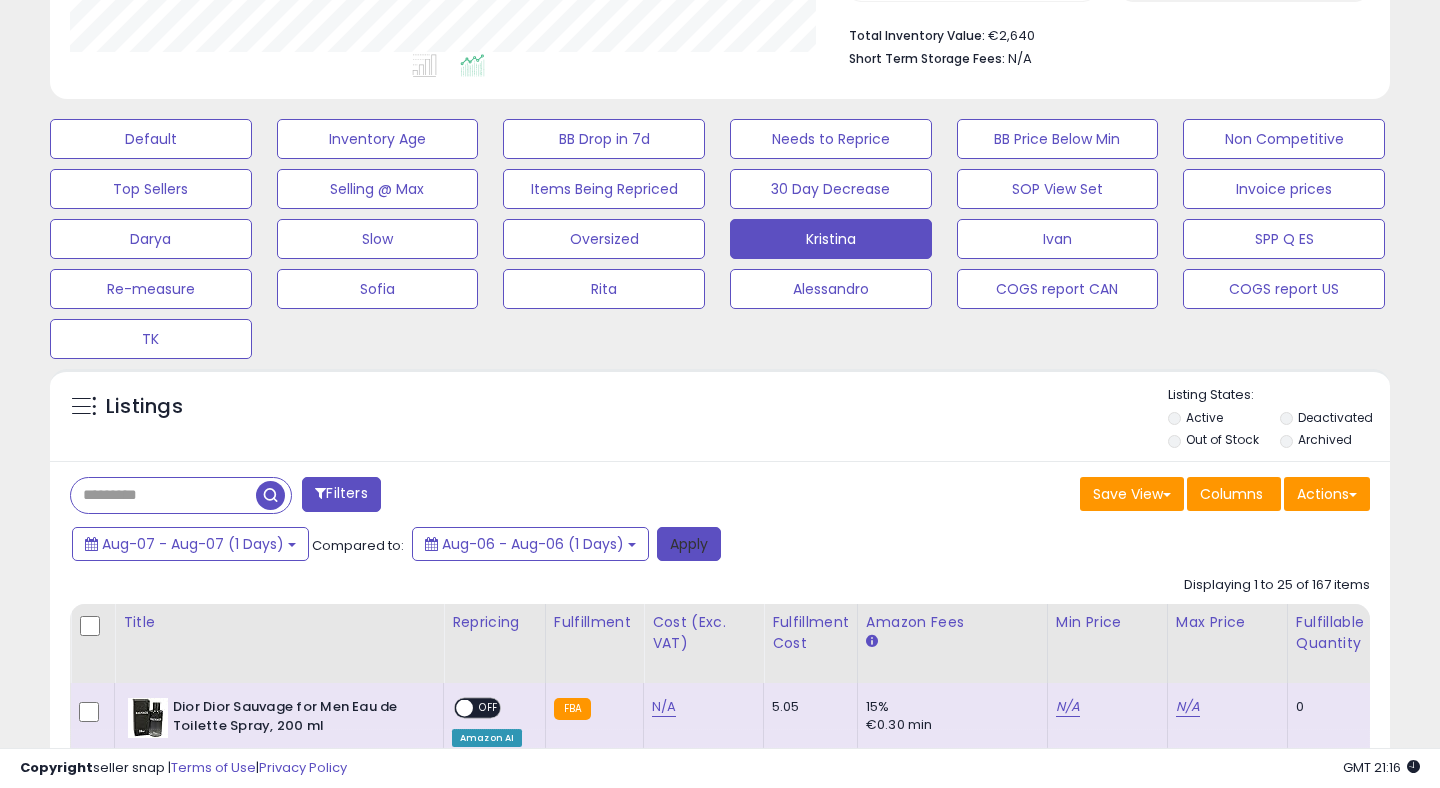 click on "Apply" at bounding box center (689, 544) 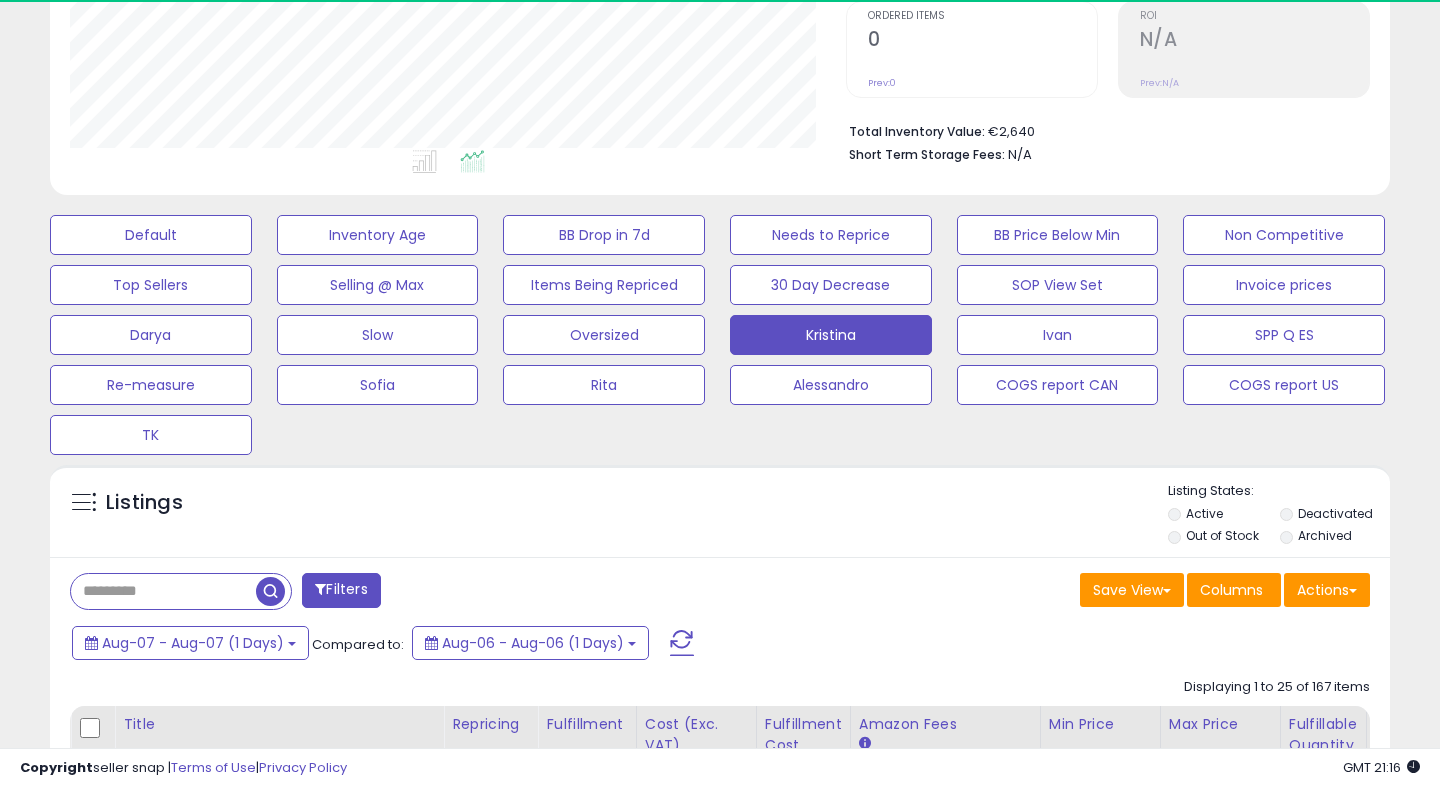 scroll, scrollTop: 129, scrollLeft: 0, axis: vertical 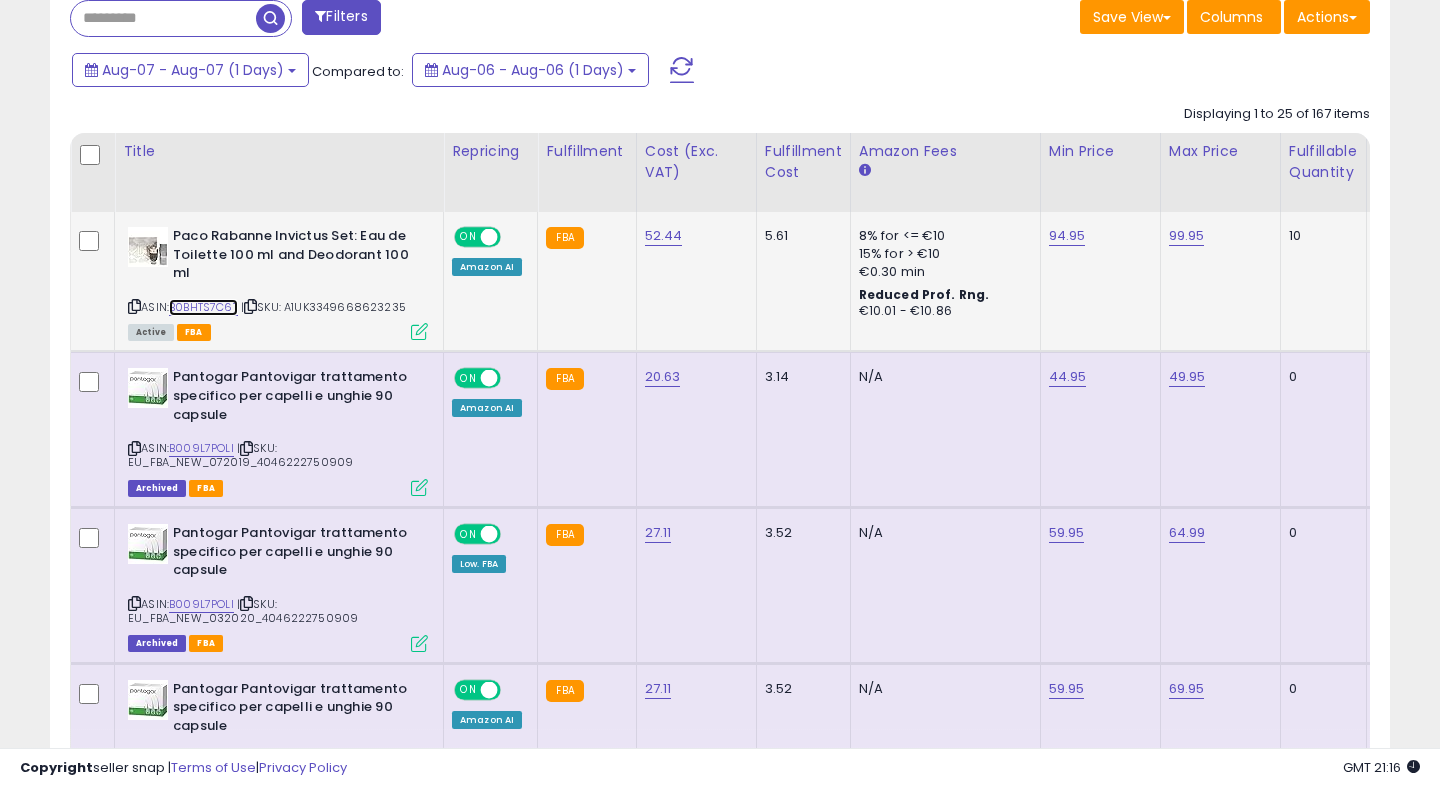 click on "B0BHTS7C6T" at bounding box center [203, 307] 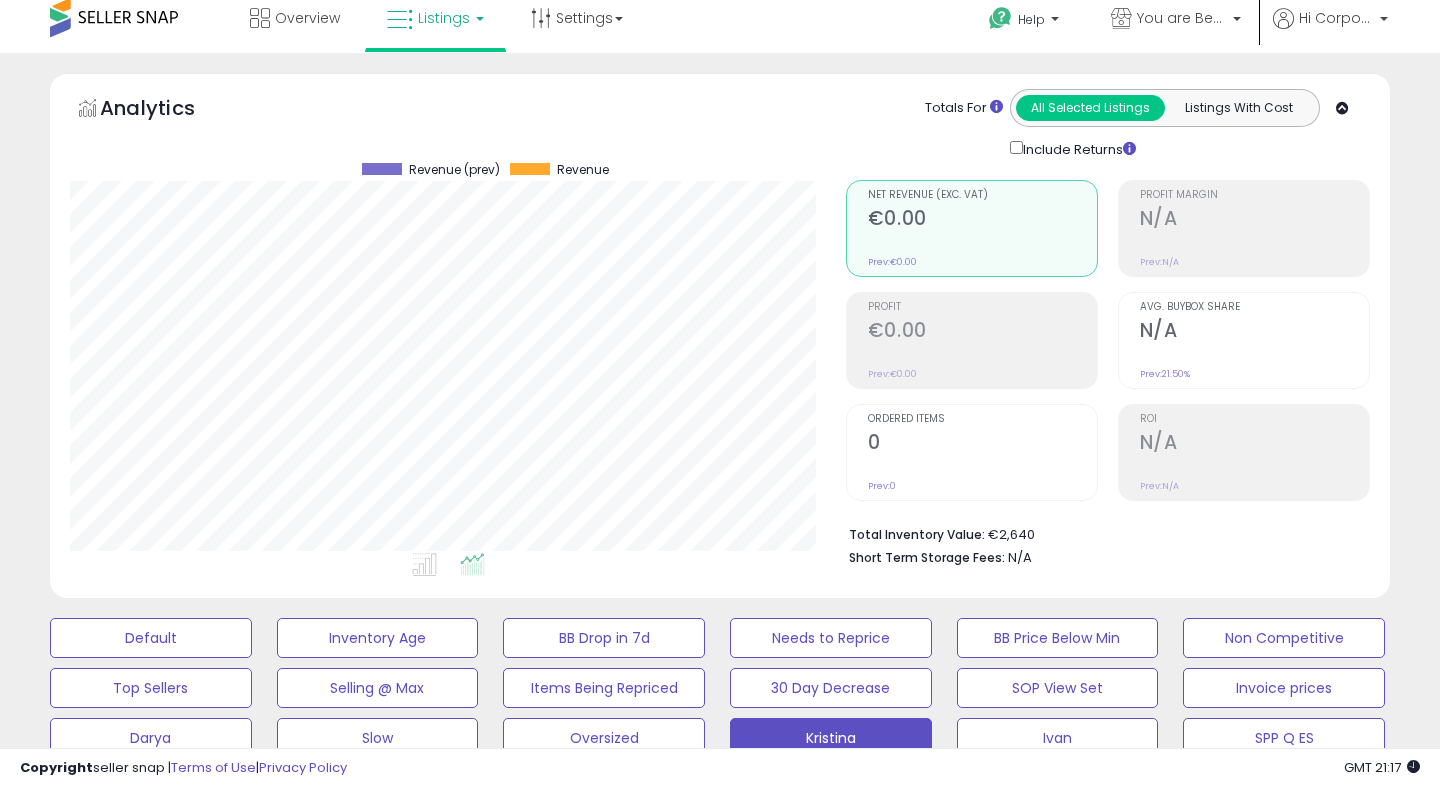 scroll, scrollTop: 0, scrollLeft: 0, axis: both 